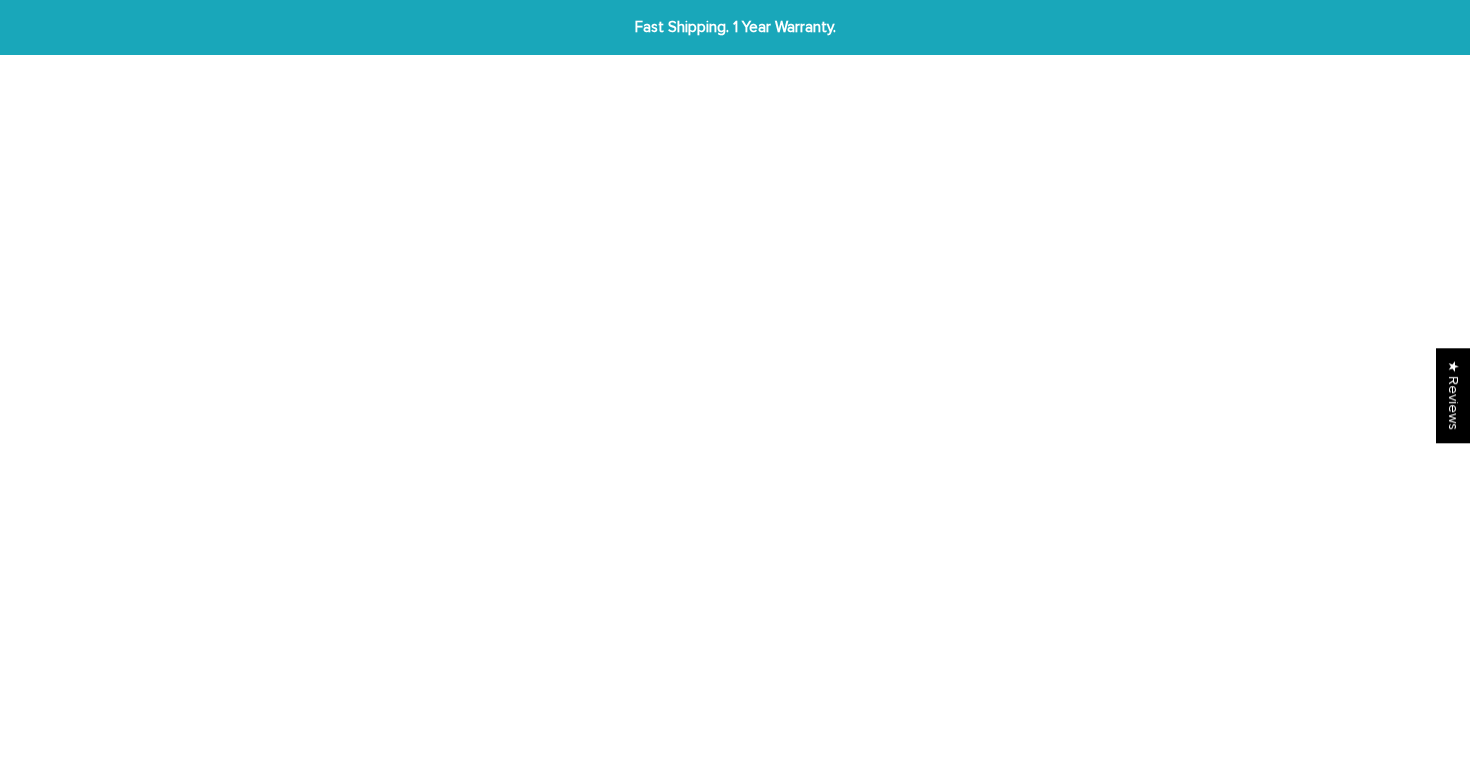 scroll, scrollTop: 0, scrollLeft: 0, axis: both 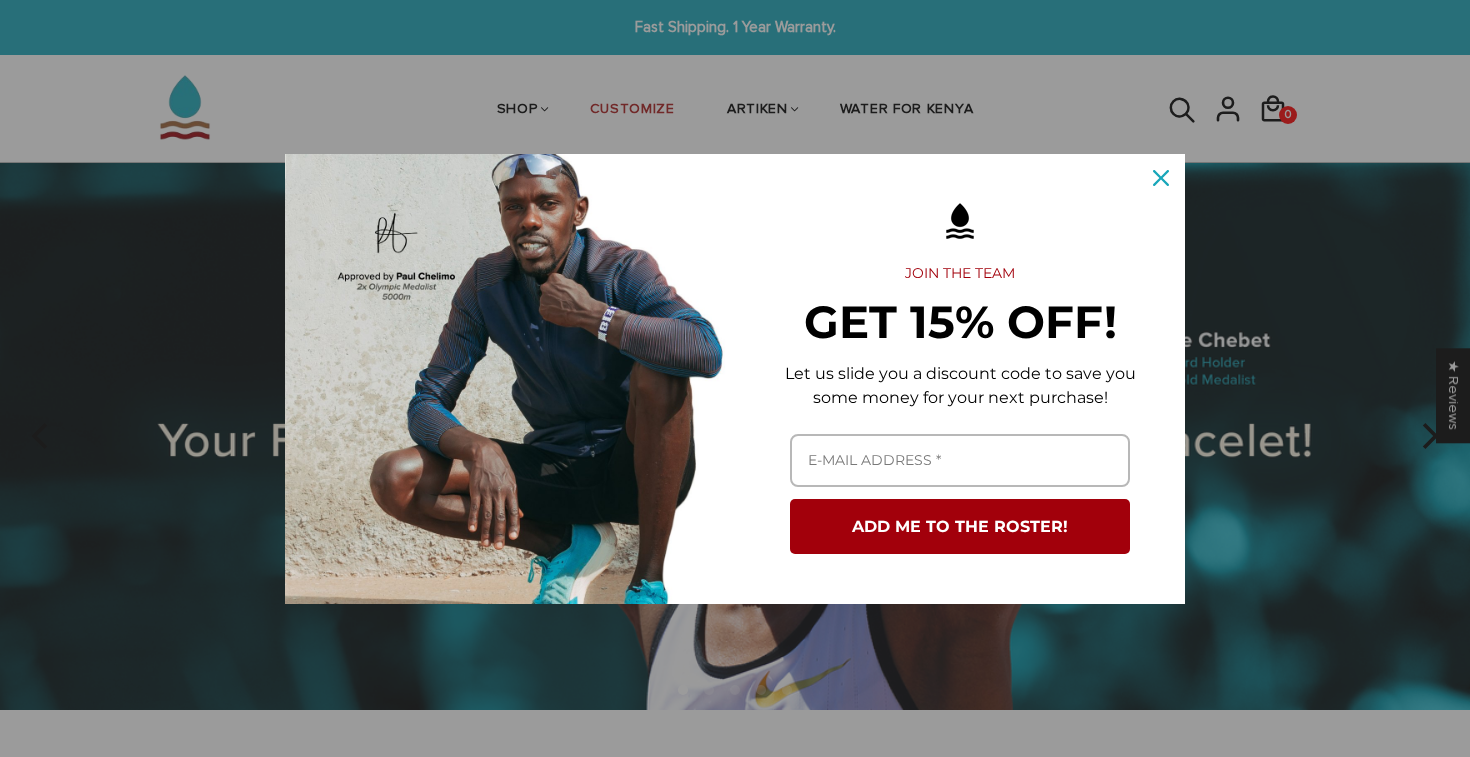 click 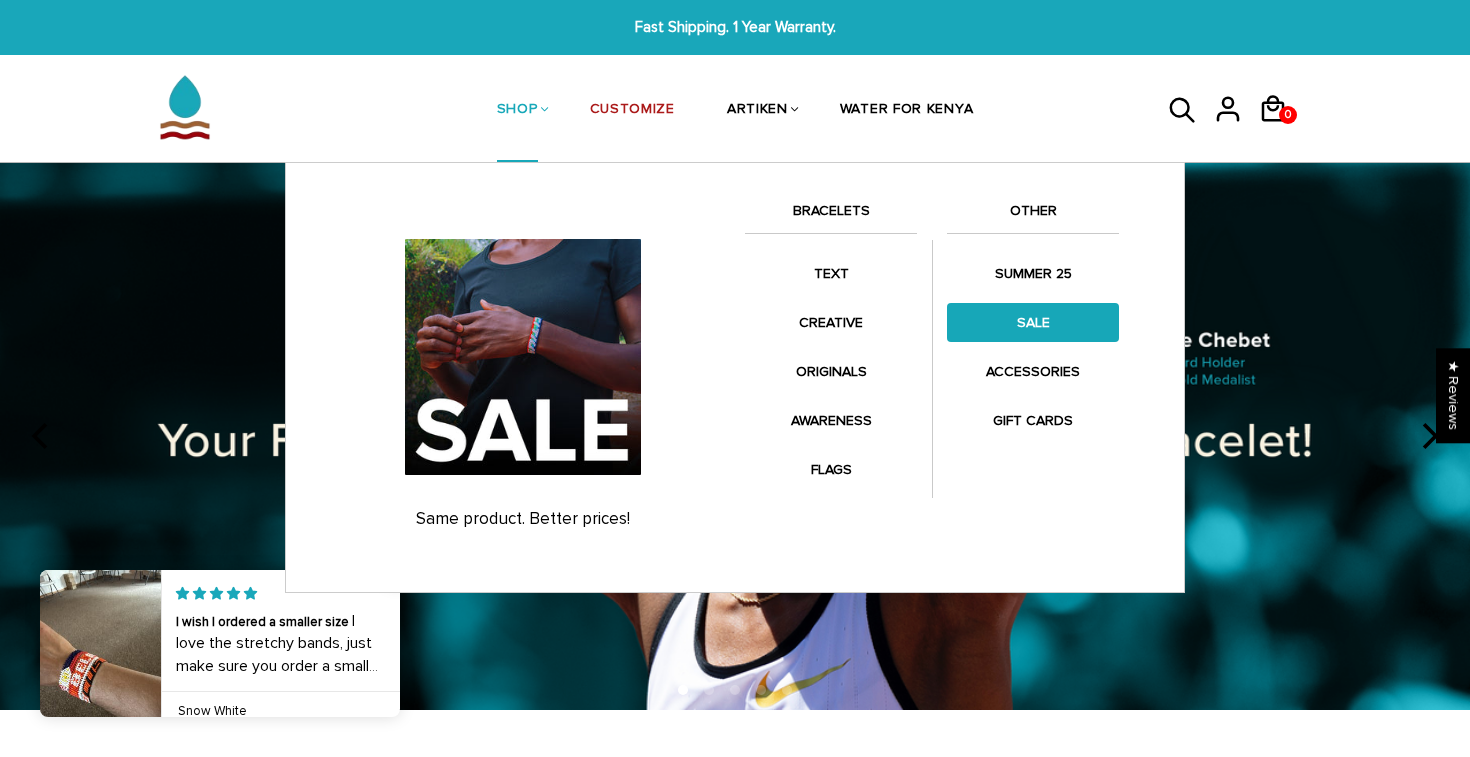 click on "SALE" at bounding box center [1033, 322] 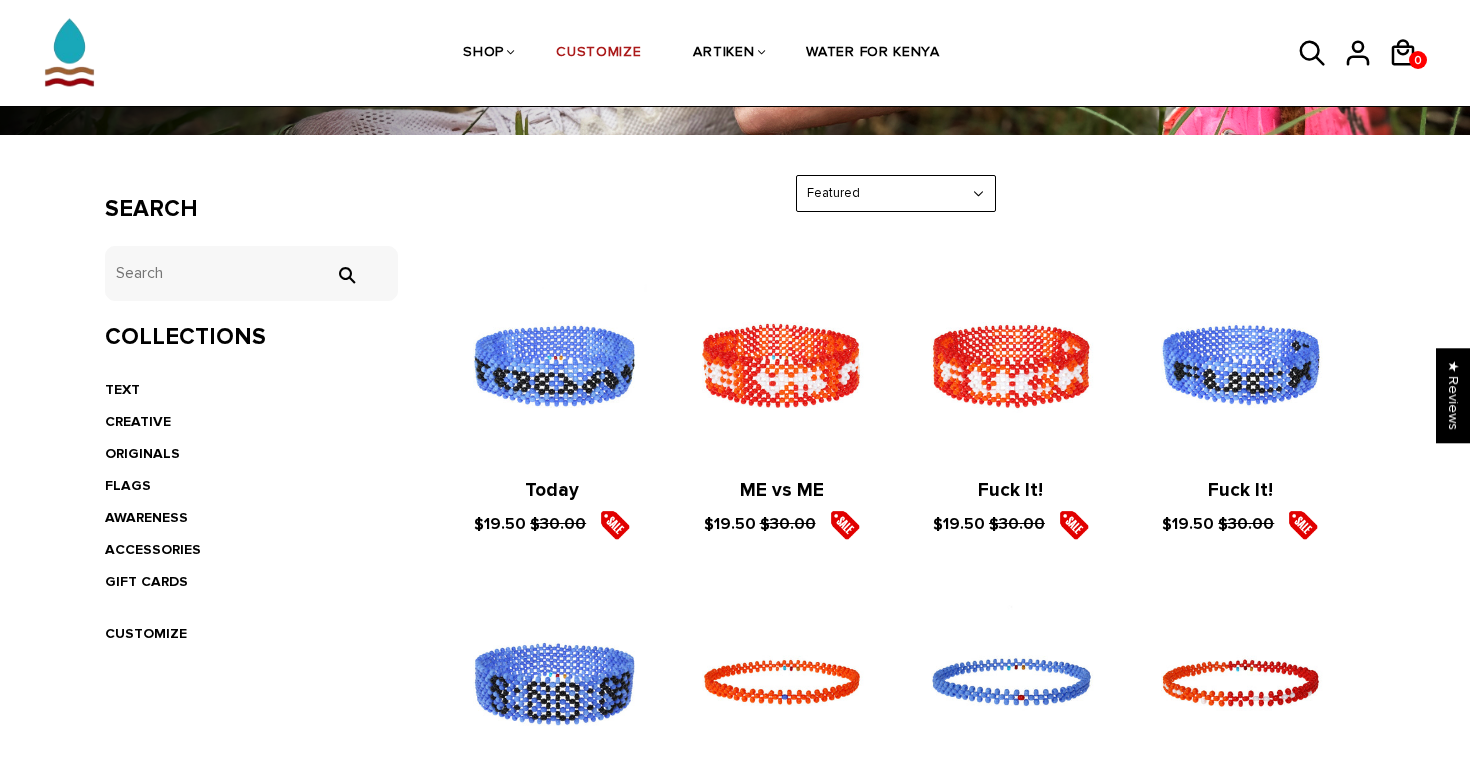 scroll, scrollTop: 287, scrollLeft: 0, axis: vertical 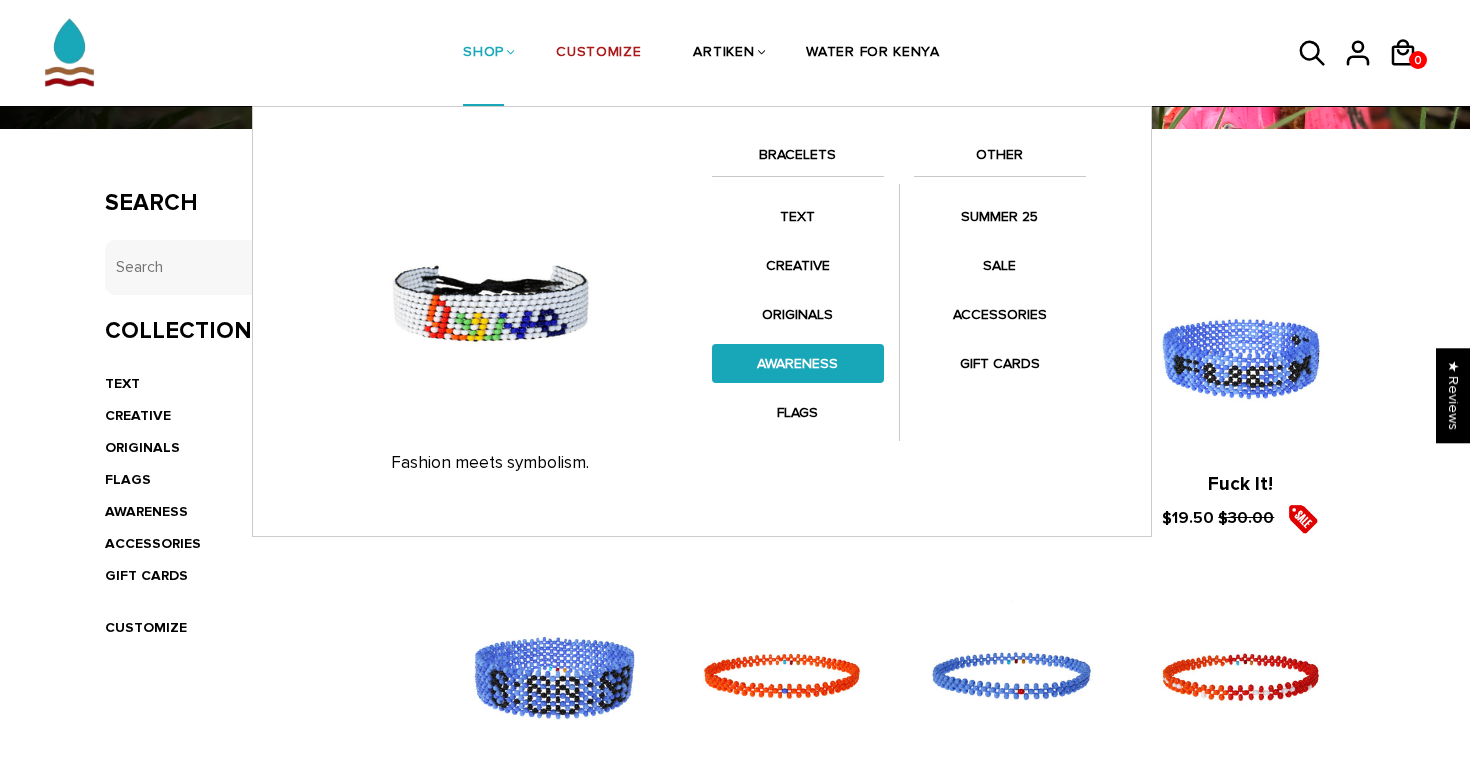 click on "AWARENESS" at bounding box center (798, 363) 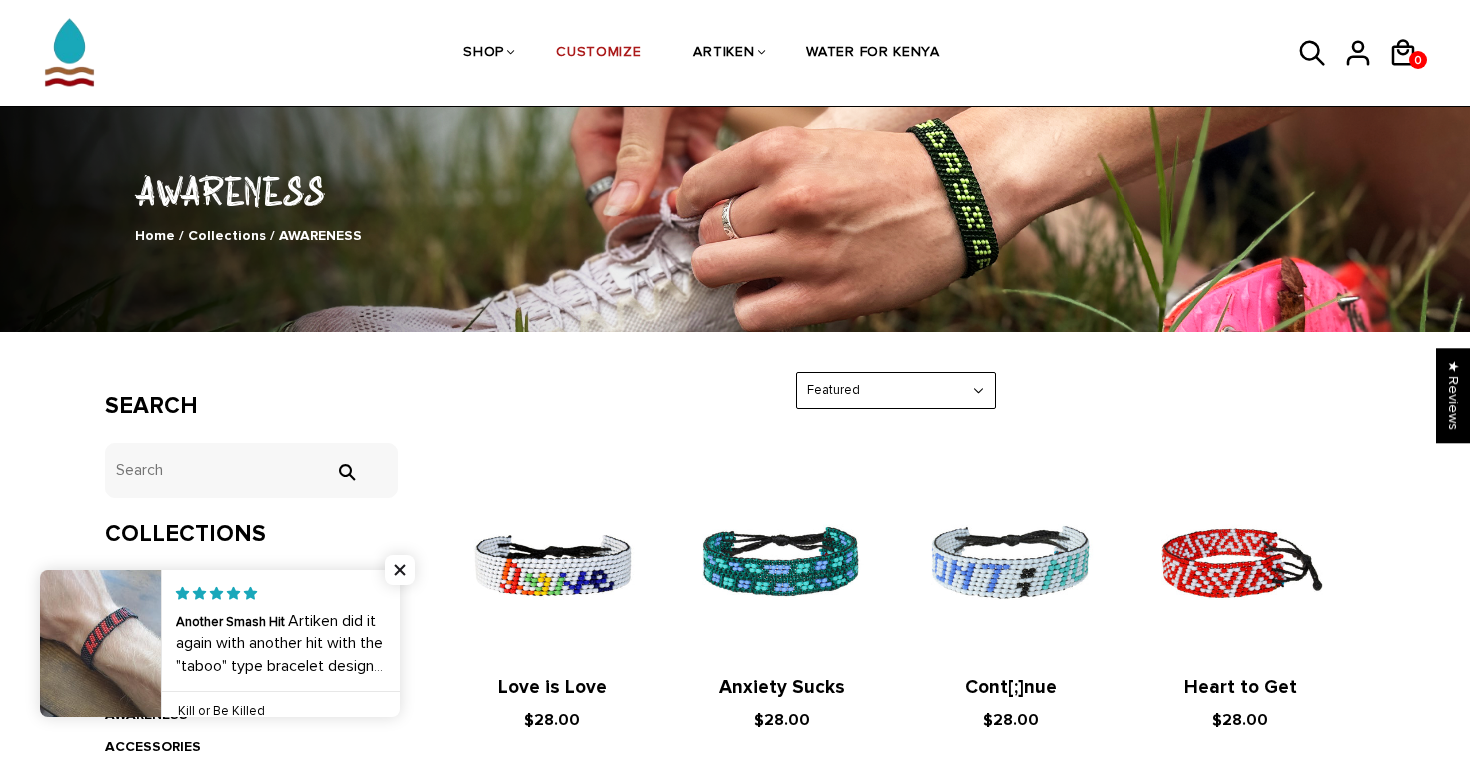 scroll, scrollTop: 81, scrollLeft: 0, axis: vertical 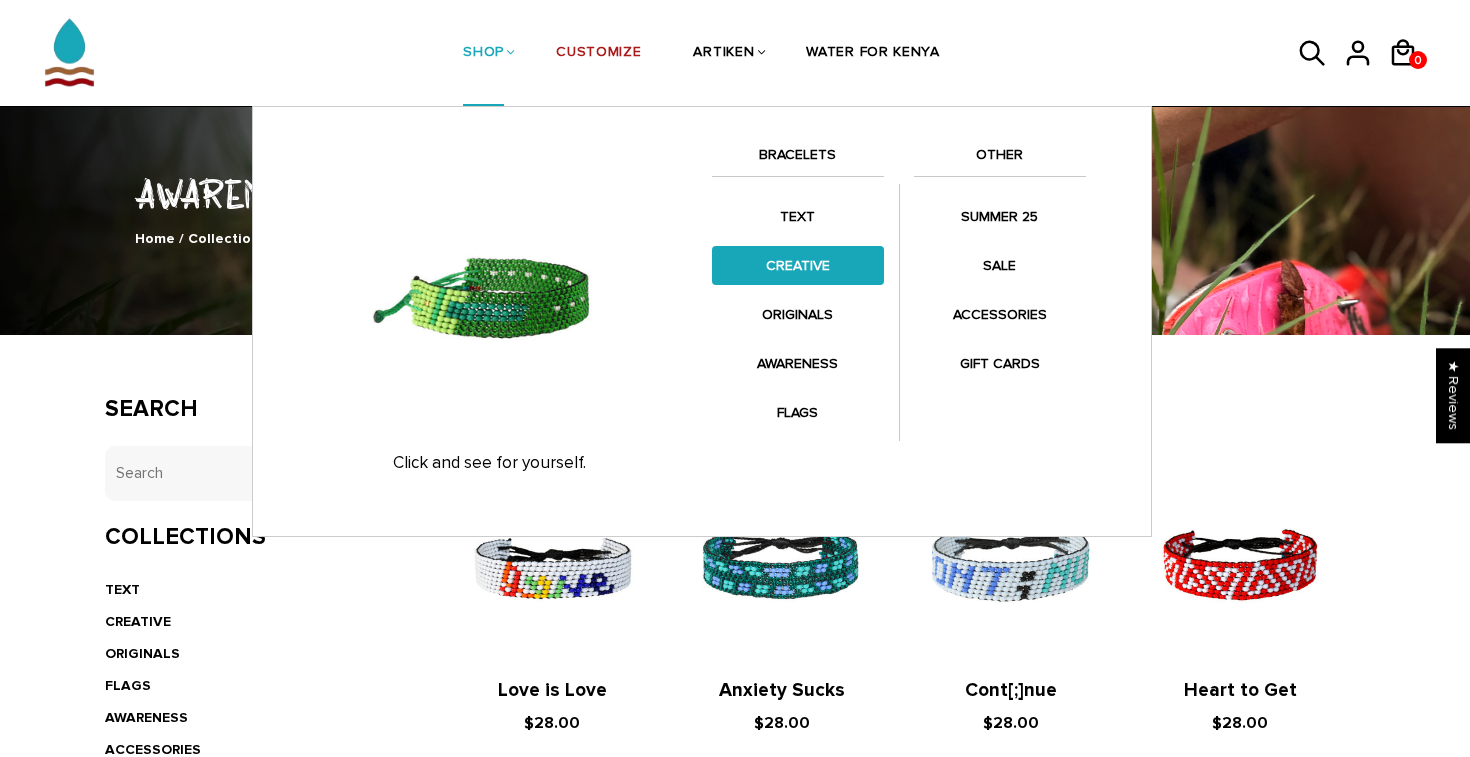 click on "CREATIVE" at bounding box center [798, 265] 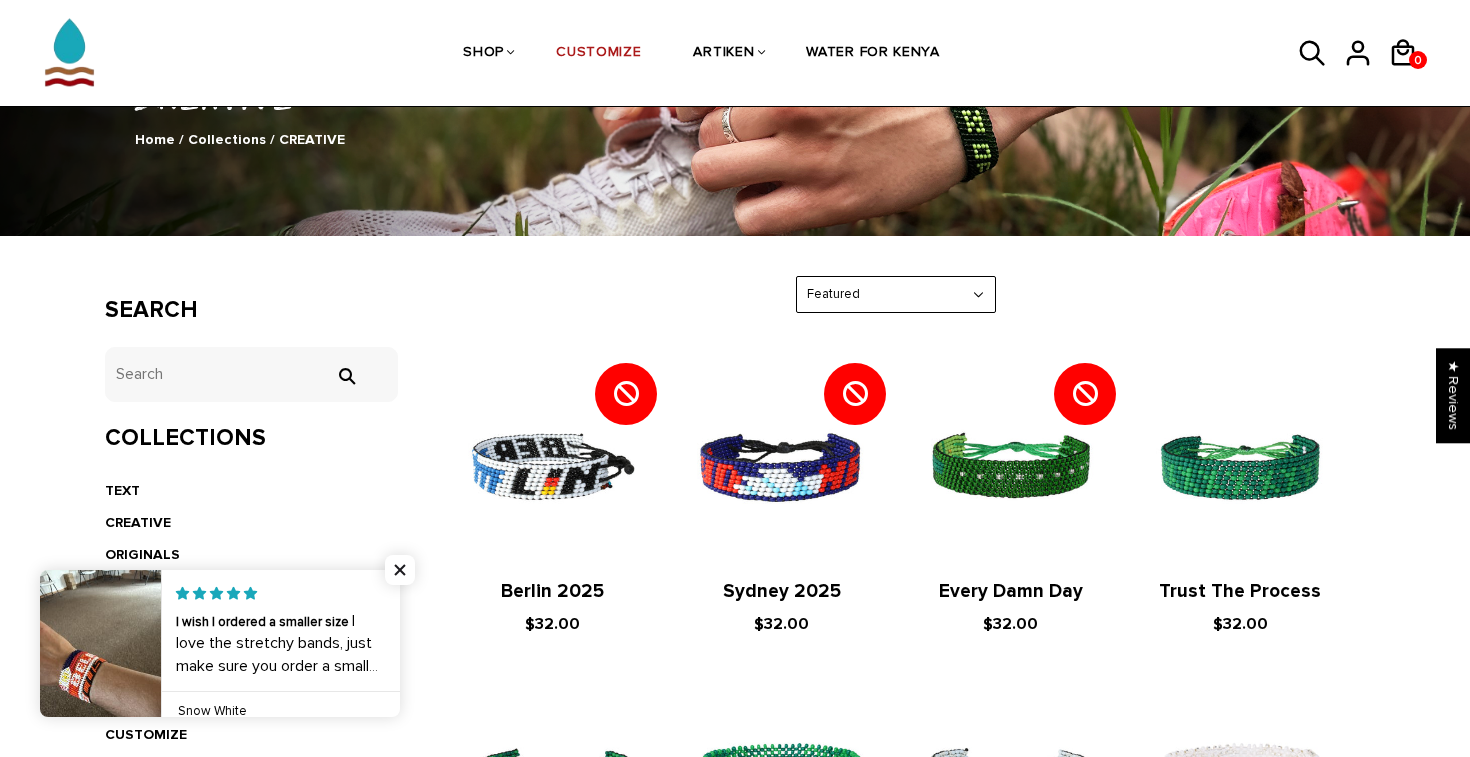 scroll, scrollTop: 179, scrollLeft: 0, axis: vertical 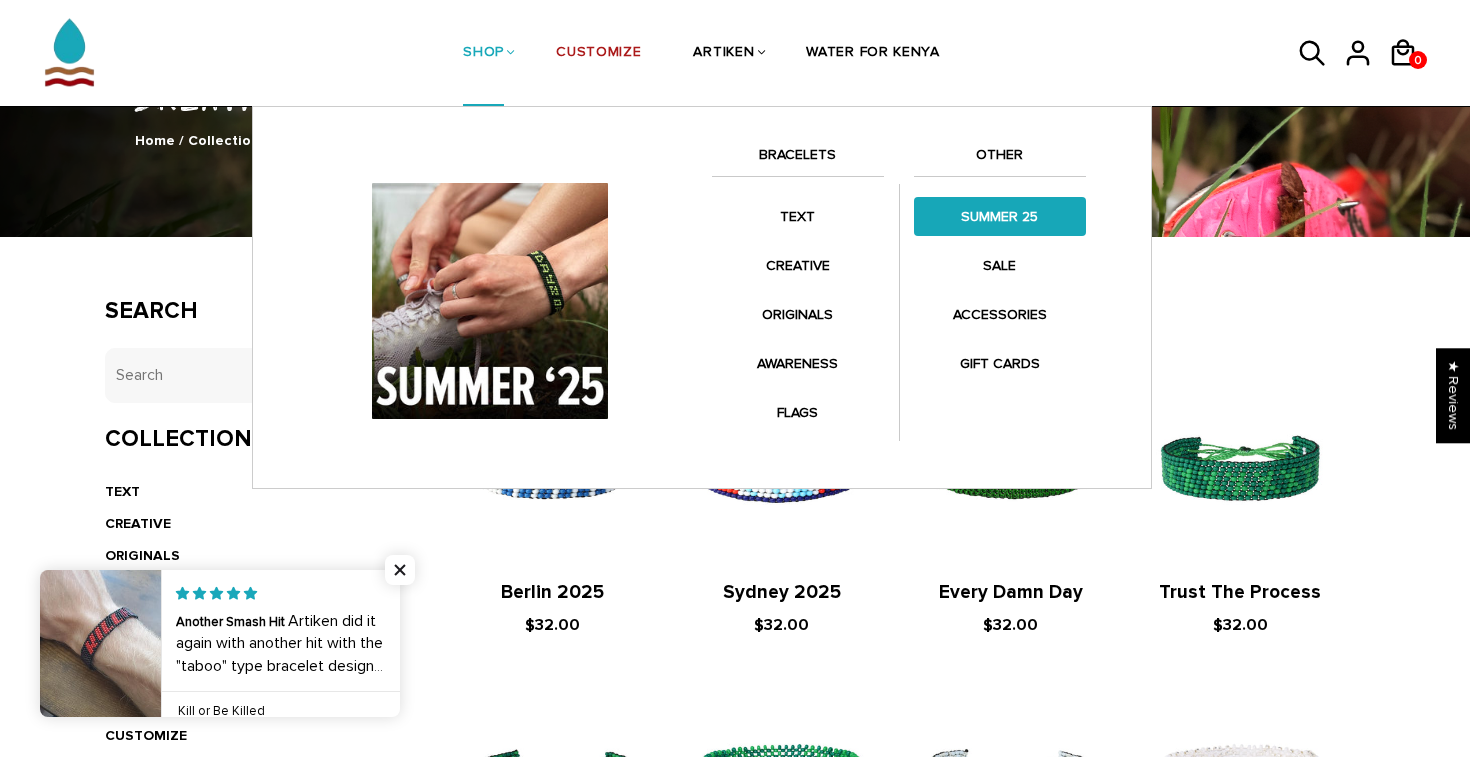 click on "SUMMER 25" at bounding box center (1000, 216) 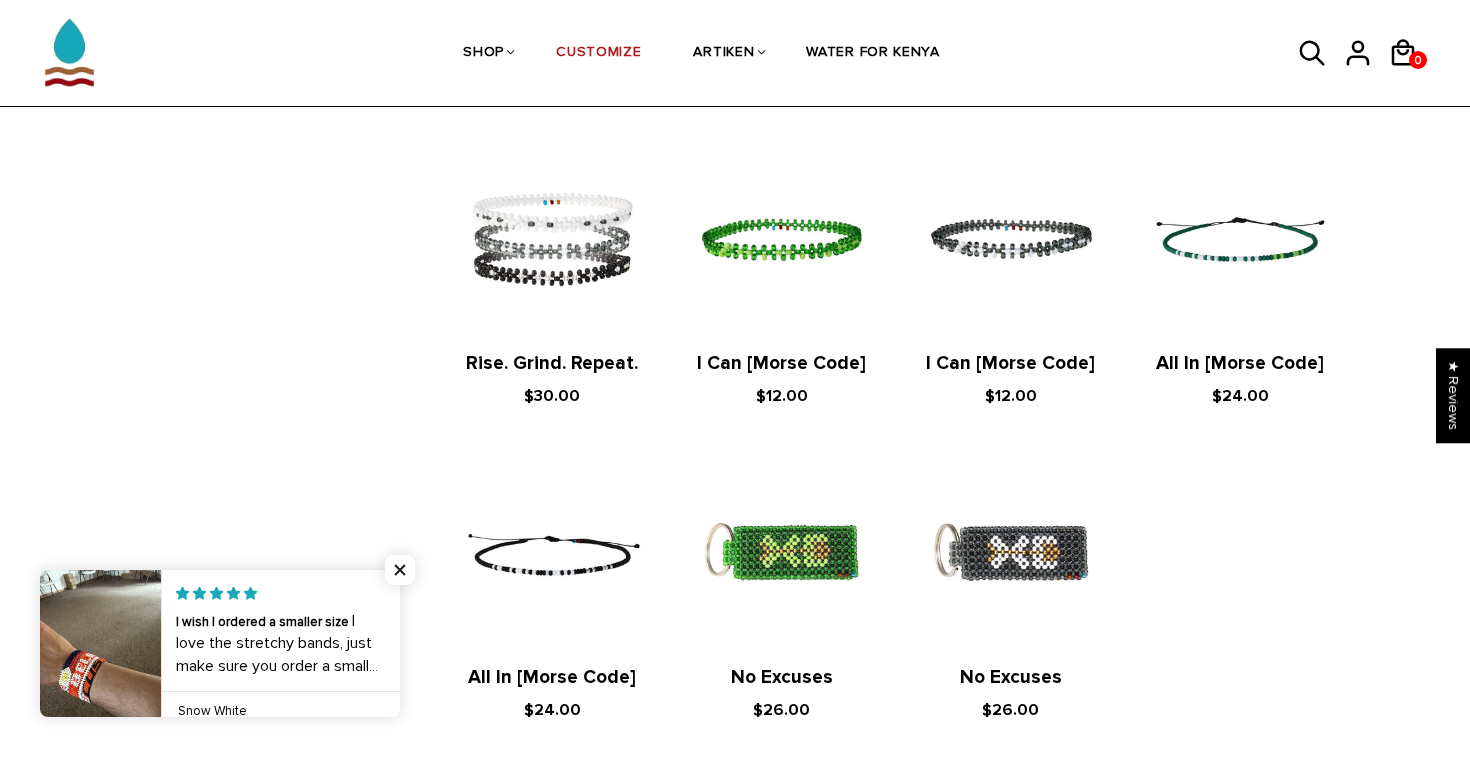 scroll, scrollTop: 2985, scrollLeft: 0, axis: vertical 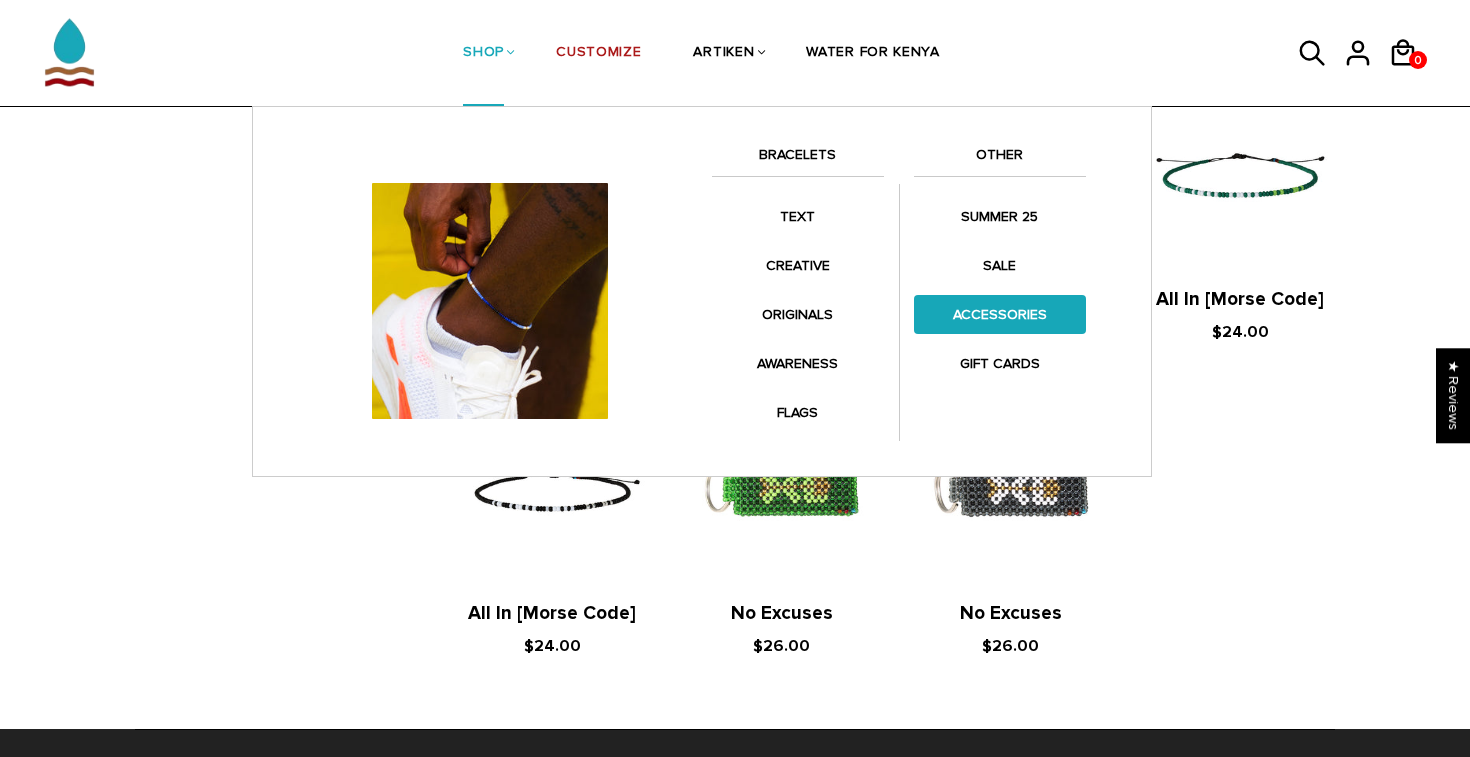 click on "ACCESSORIES" at bounding box center (1000, 314) 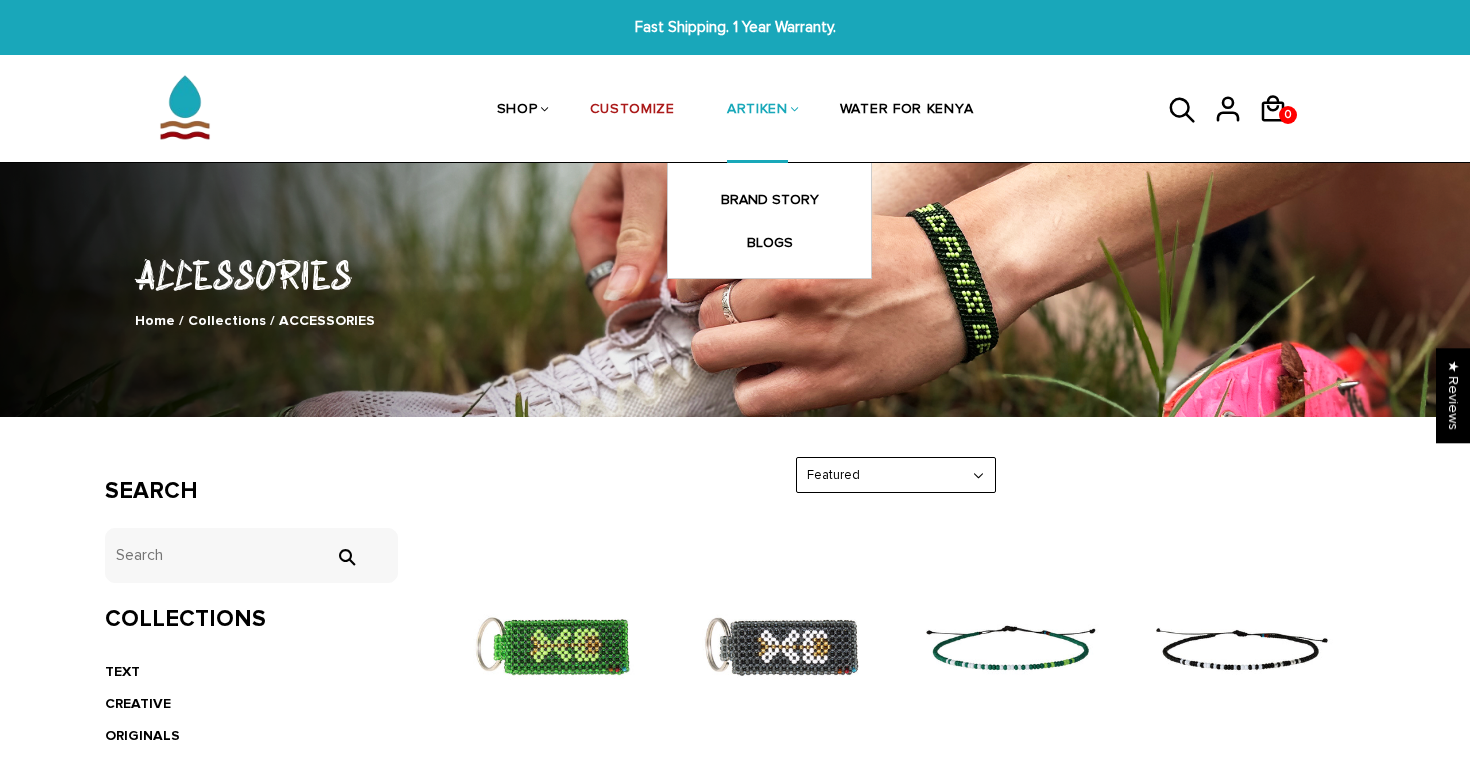 scroll, scrollTop: 0, scrollLeft: 0, axis: both 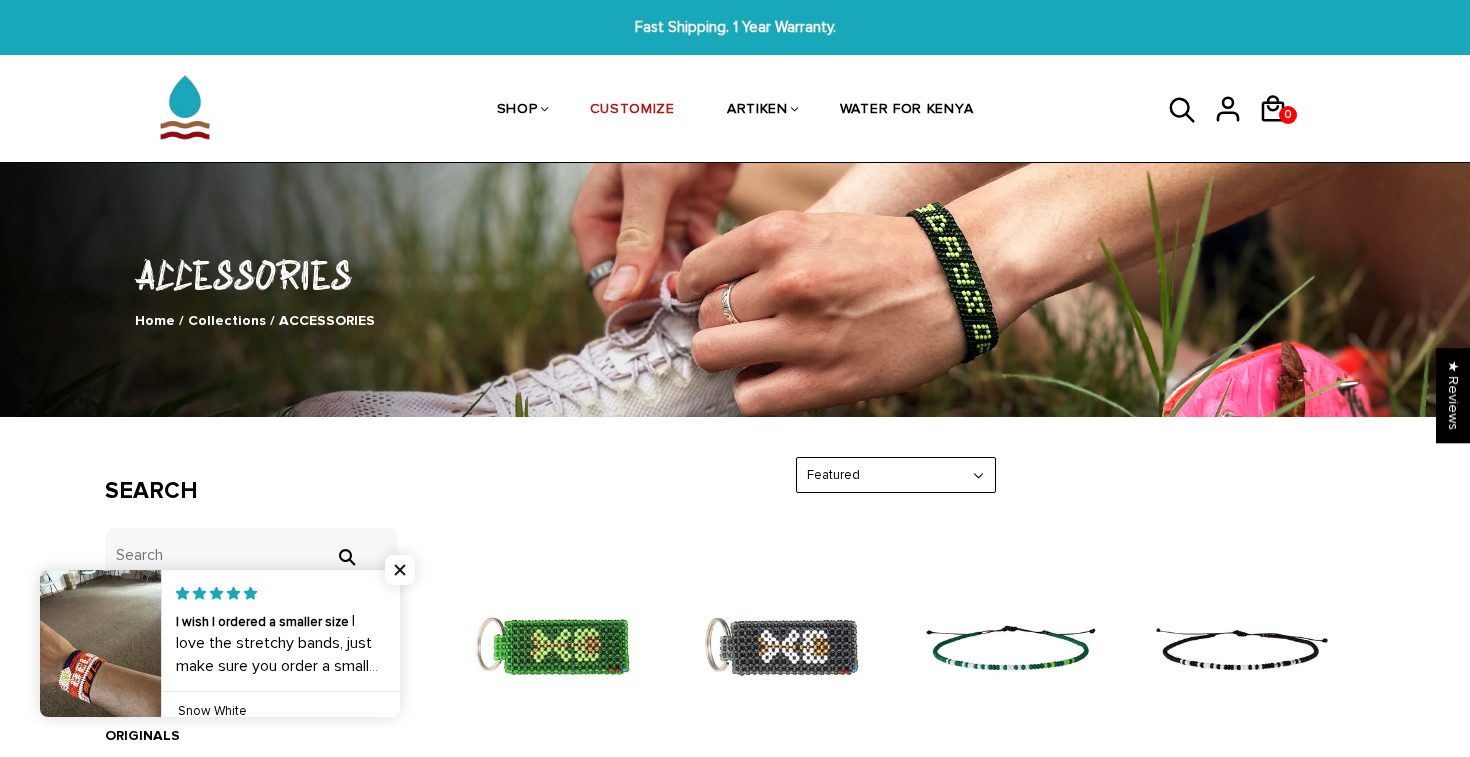 click at bounding box center (185, 107) 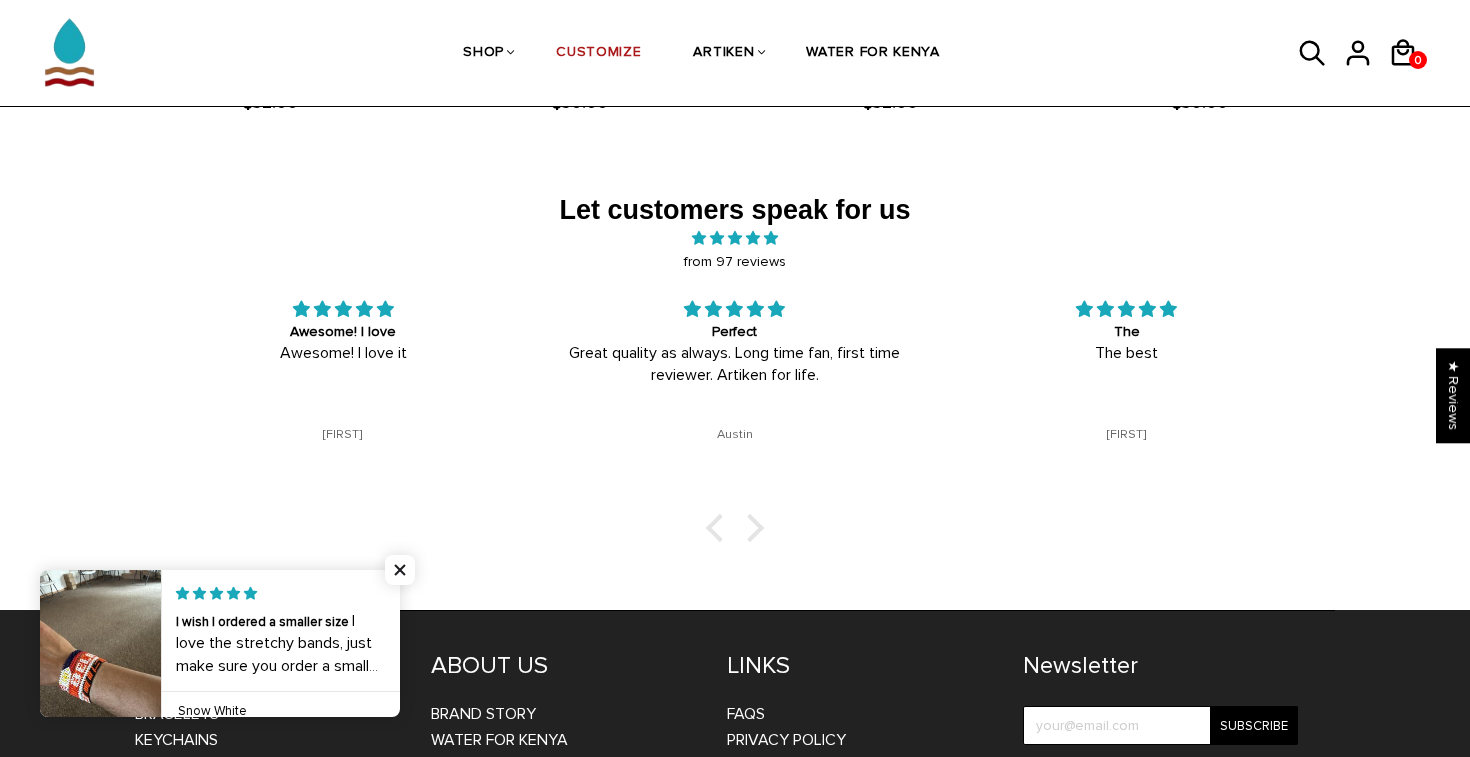 scroll, scrollTop: 3180, scrollLeft: 0, axis: vertical 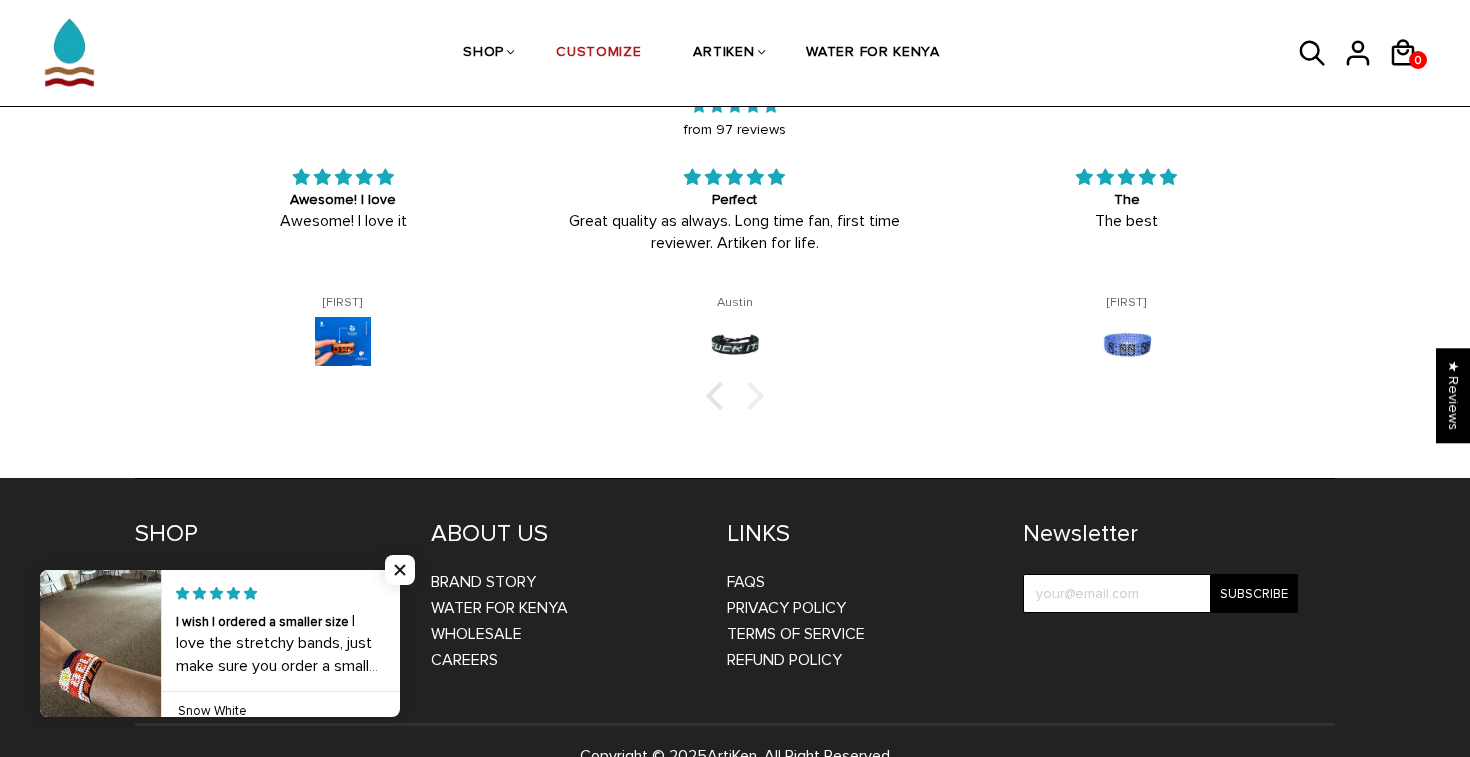 click at bounding box center [750, 396] 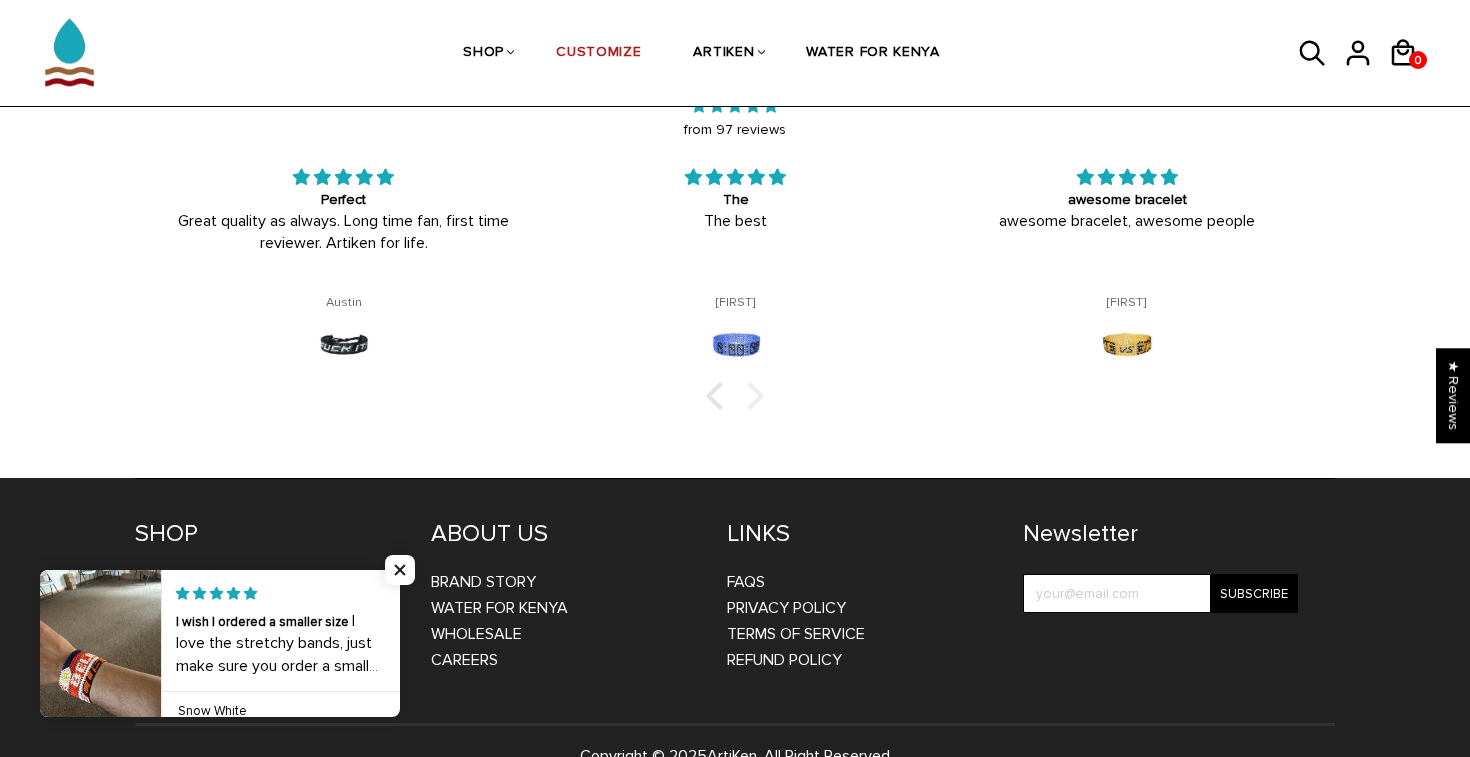 click at bounding box center (750, 396) 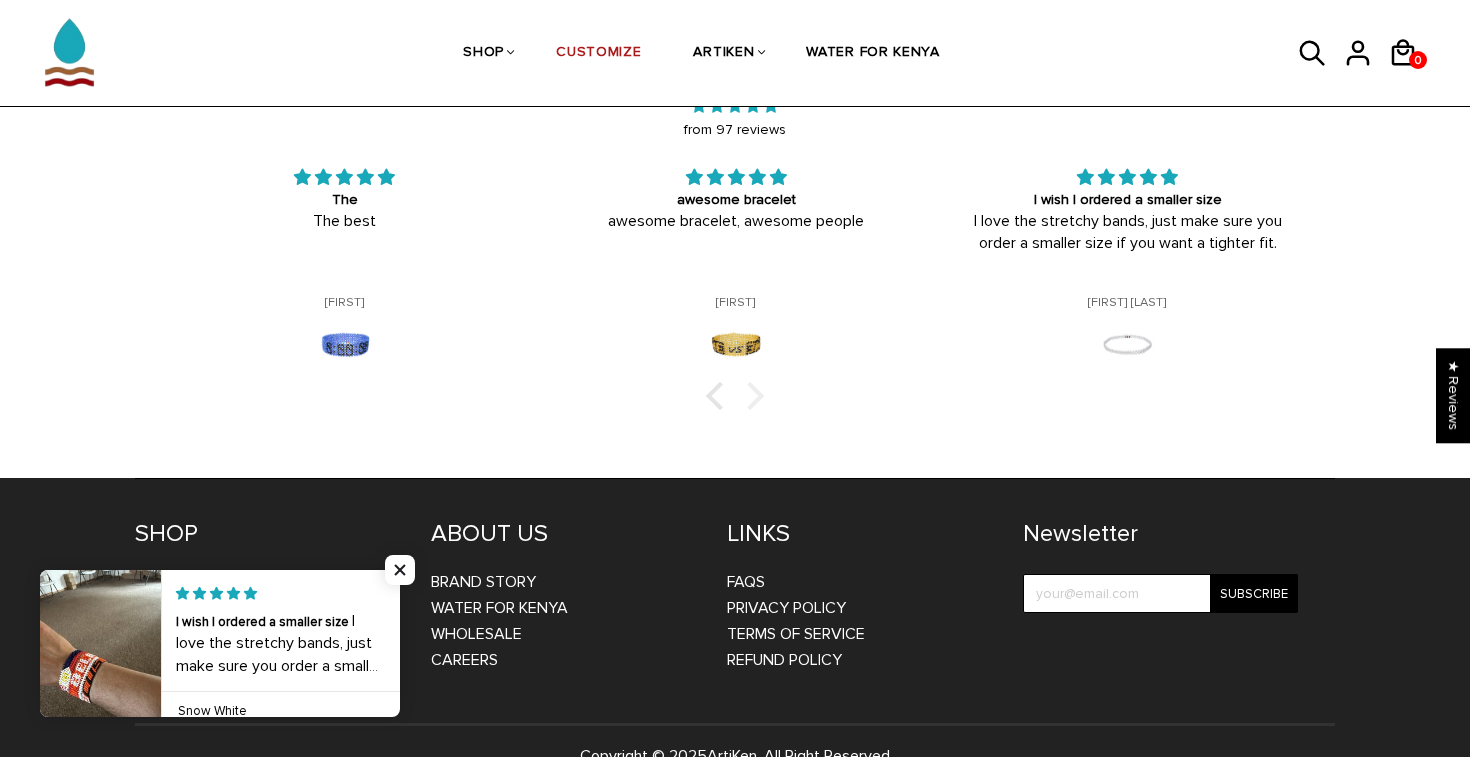 click at bounding box center [750, 396] 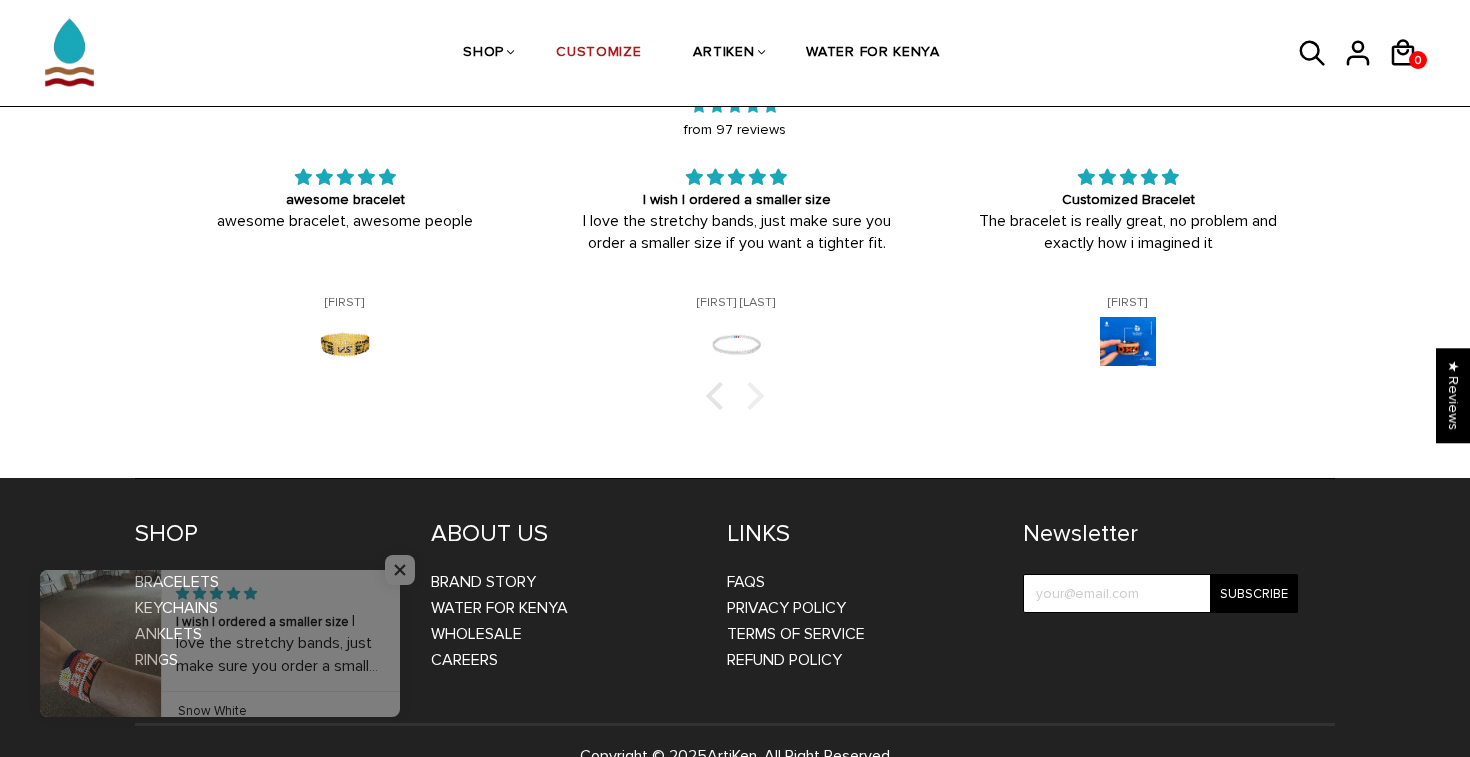 click at bounding box center [750, 396] 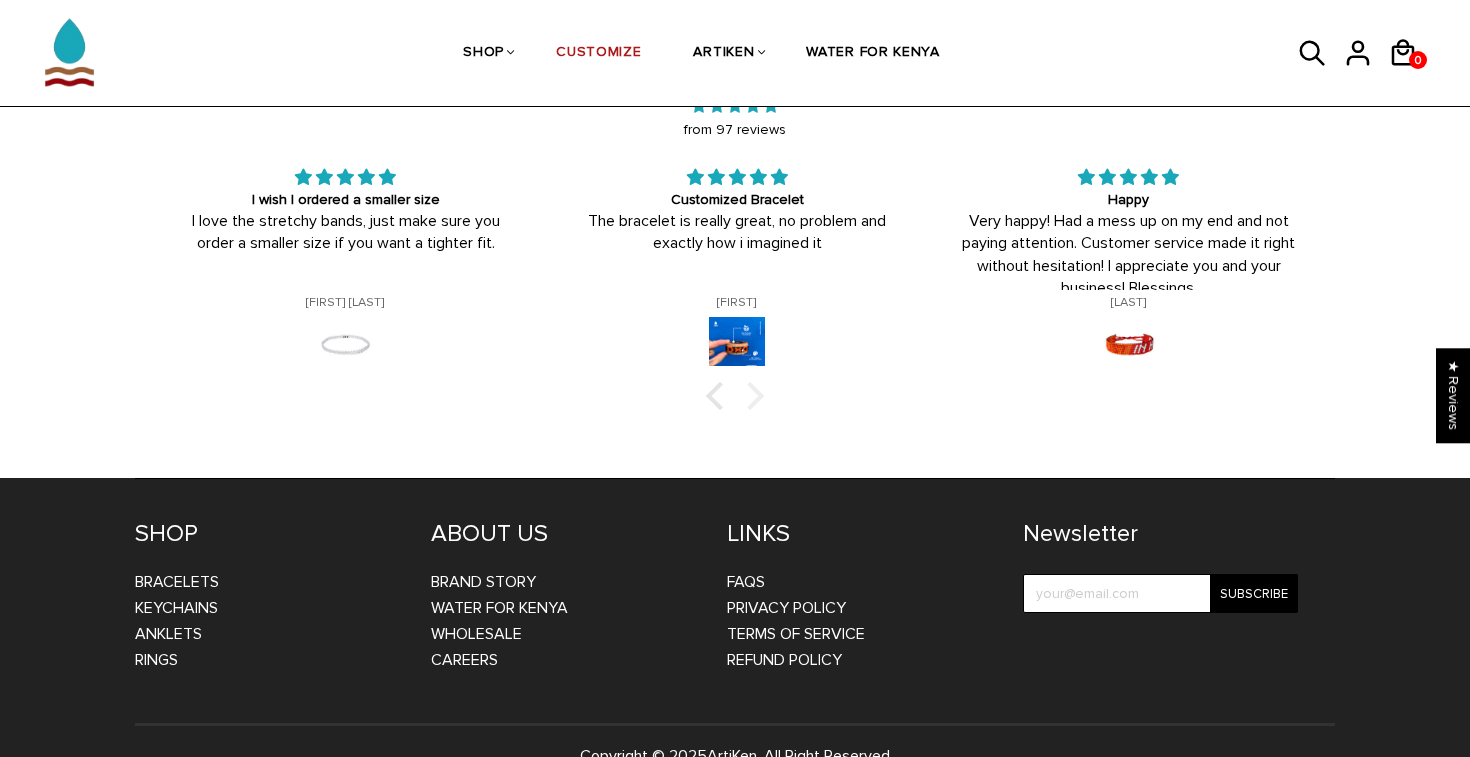 click at bounding box center (750, 396) 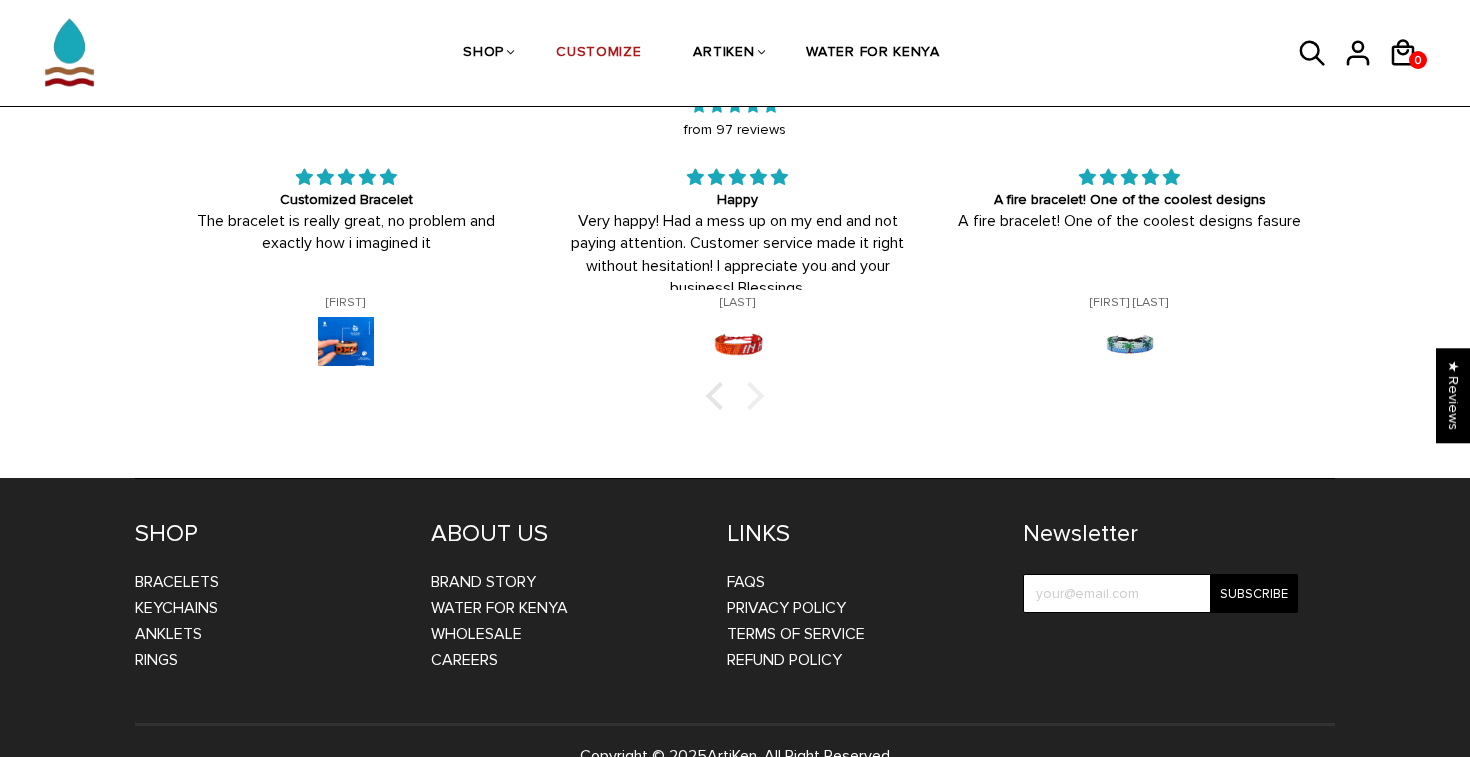 click at bounding box center (750, 396) 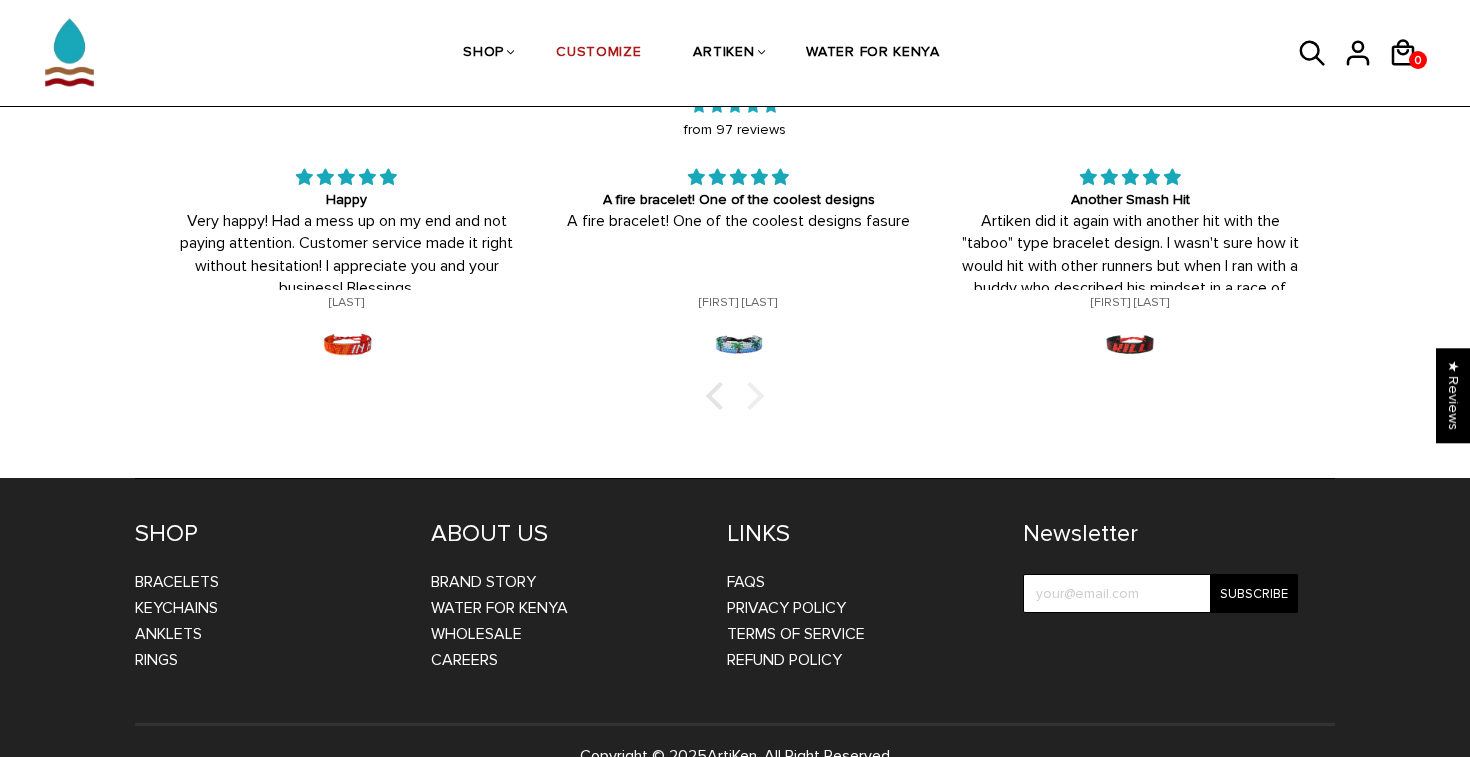 click at bounding box center [750, 396] 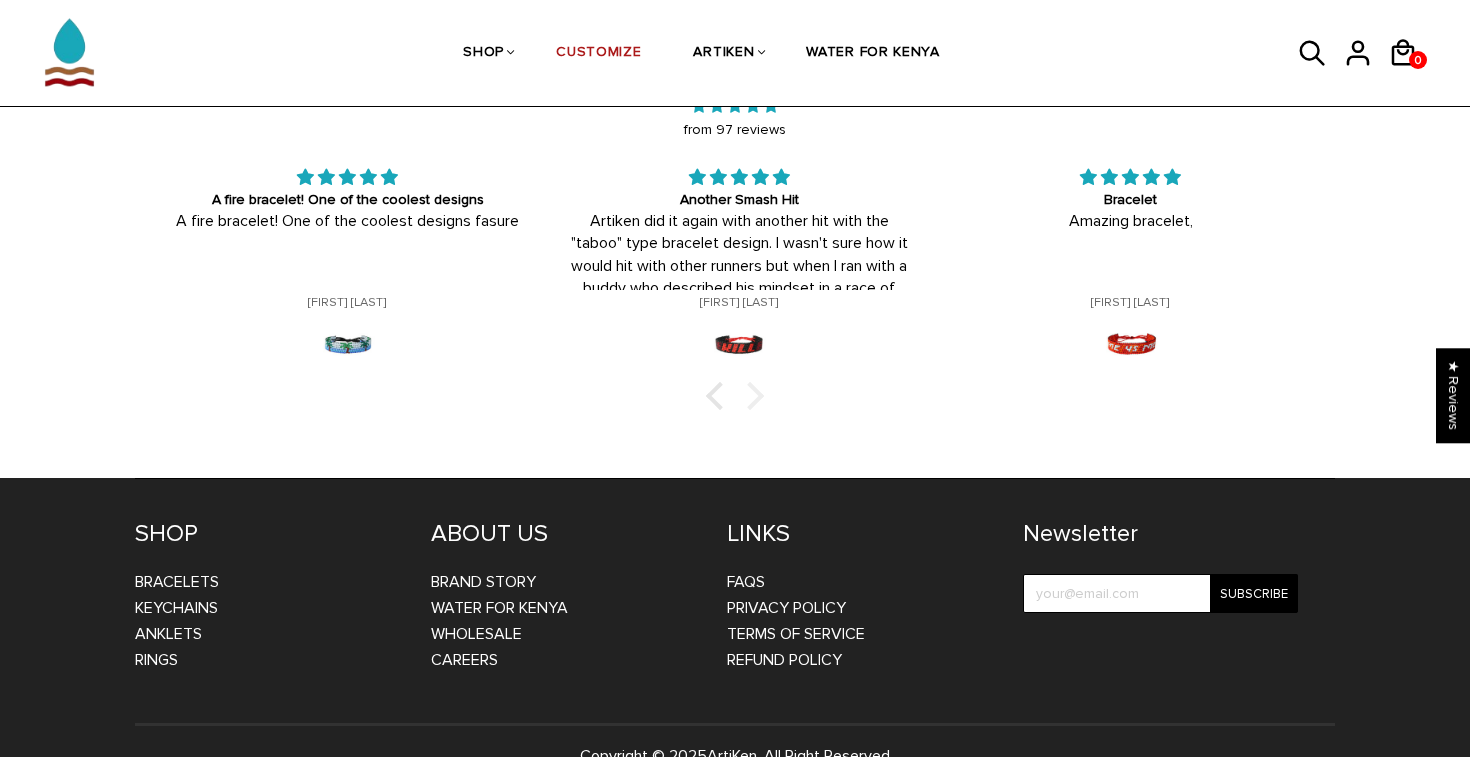 click at bounding box center [750, 396] 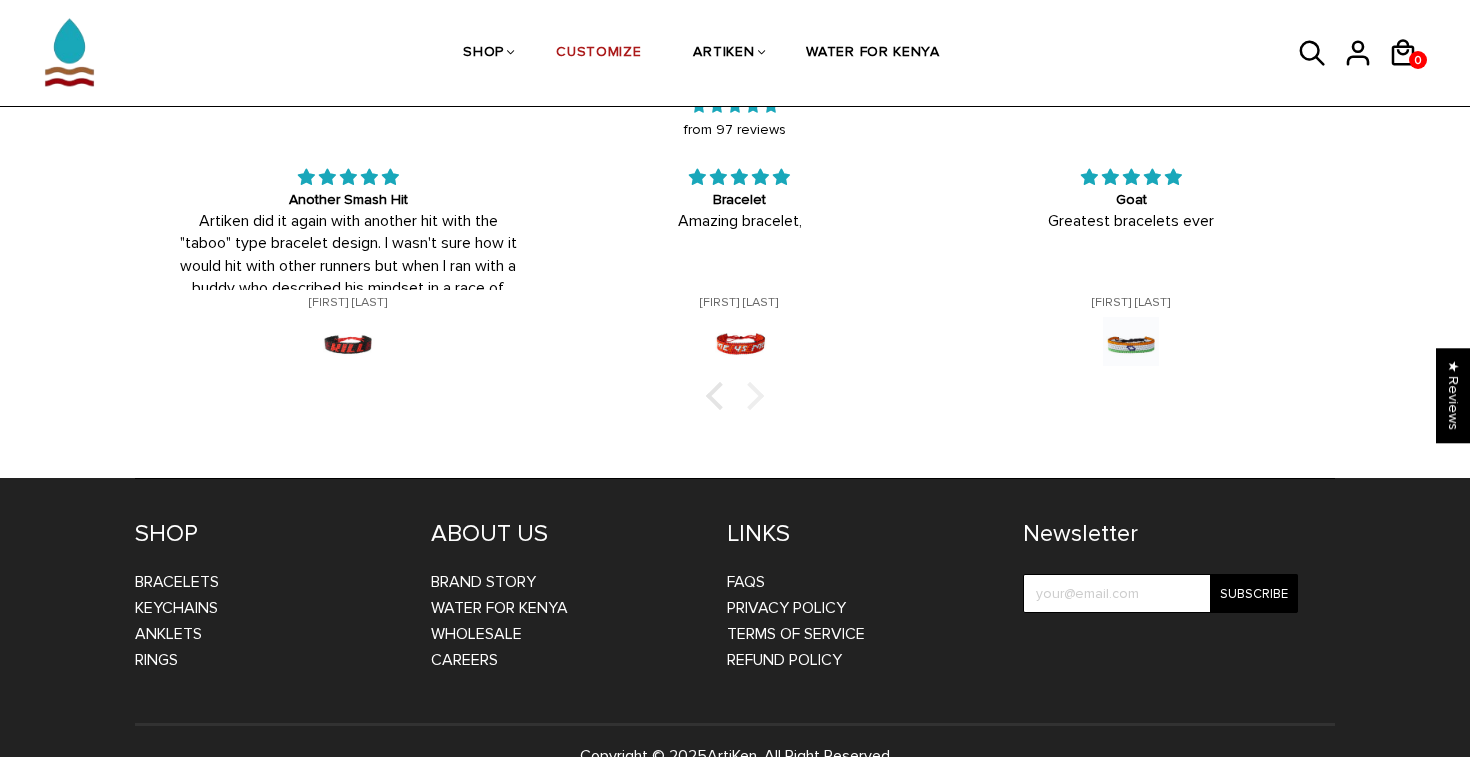 click at bounding box center (750, 396) 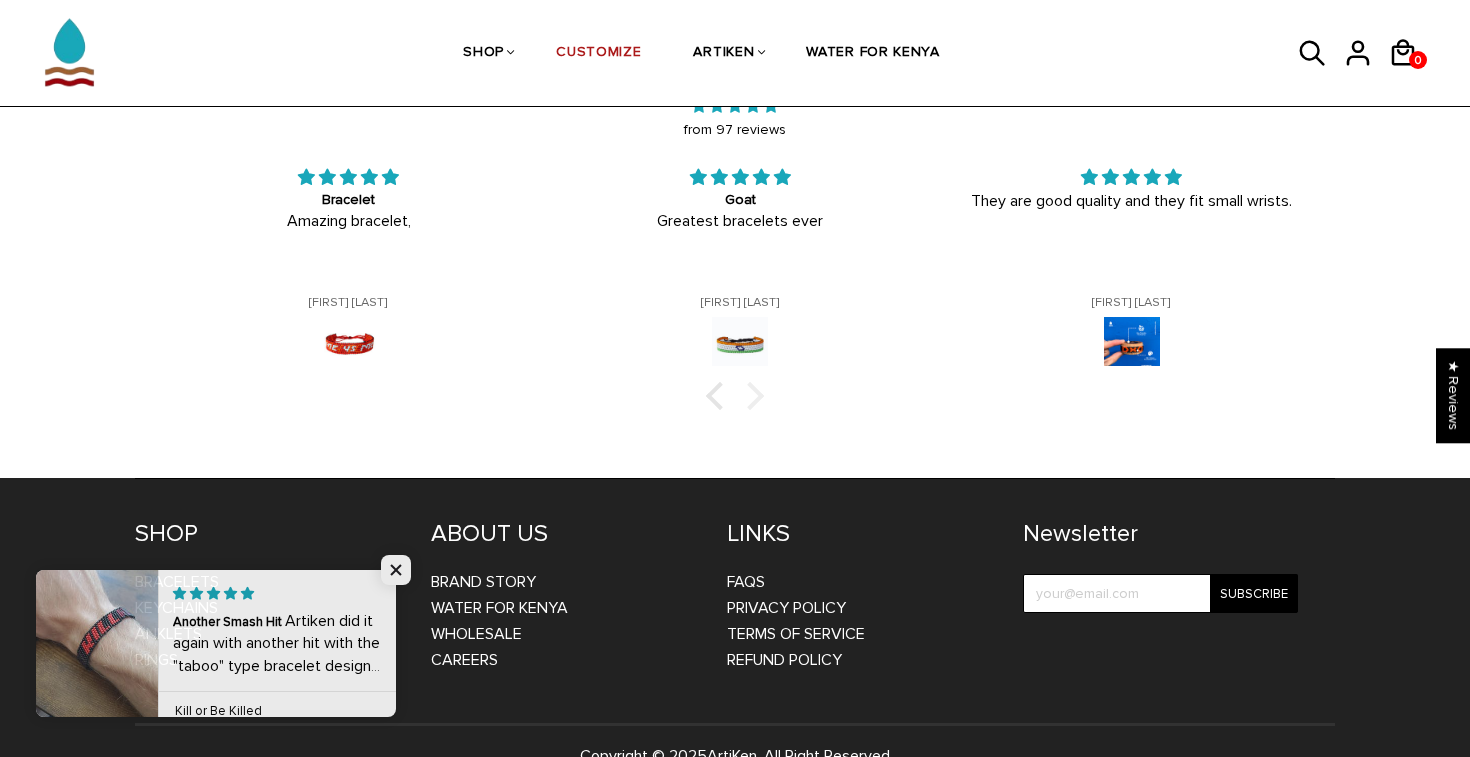 click at bounding box center (750, 396) 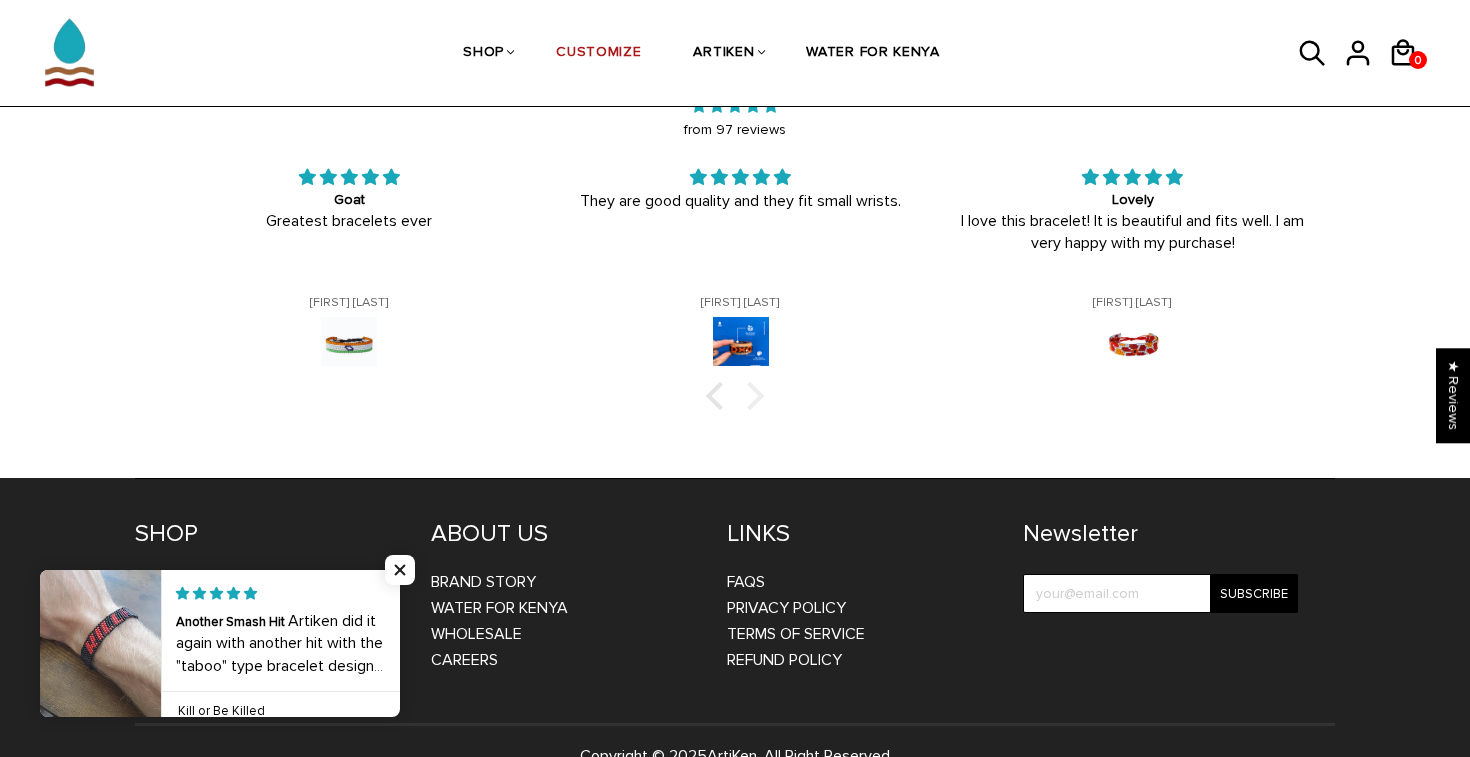 click at bounding box center [750, 396] 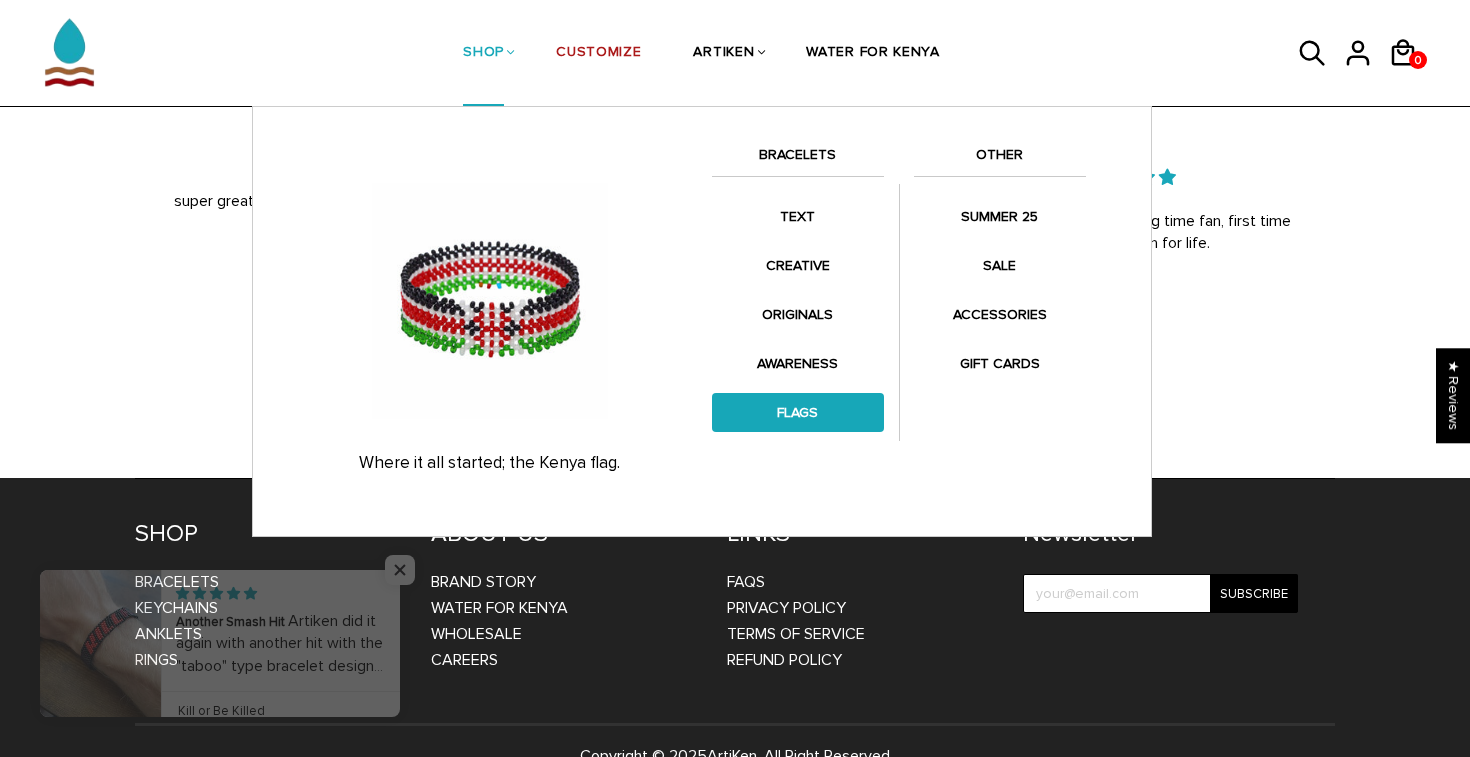 click on "FLAGS" at bounding box center (798, 412) 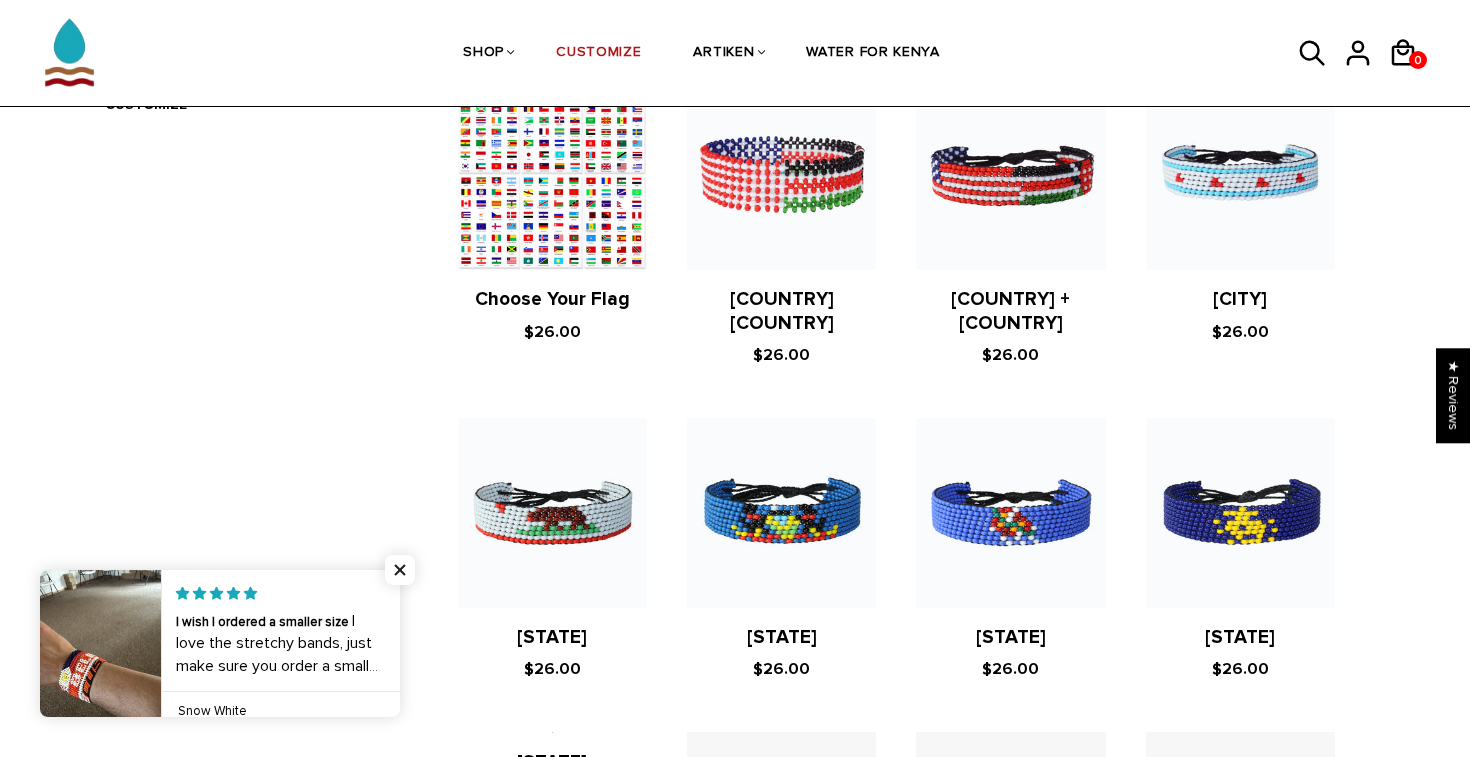 scroll, scrollTop: 809, scrollLeft: 0, axis: vertical 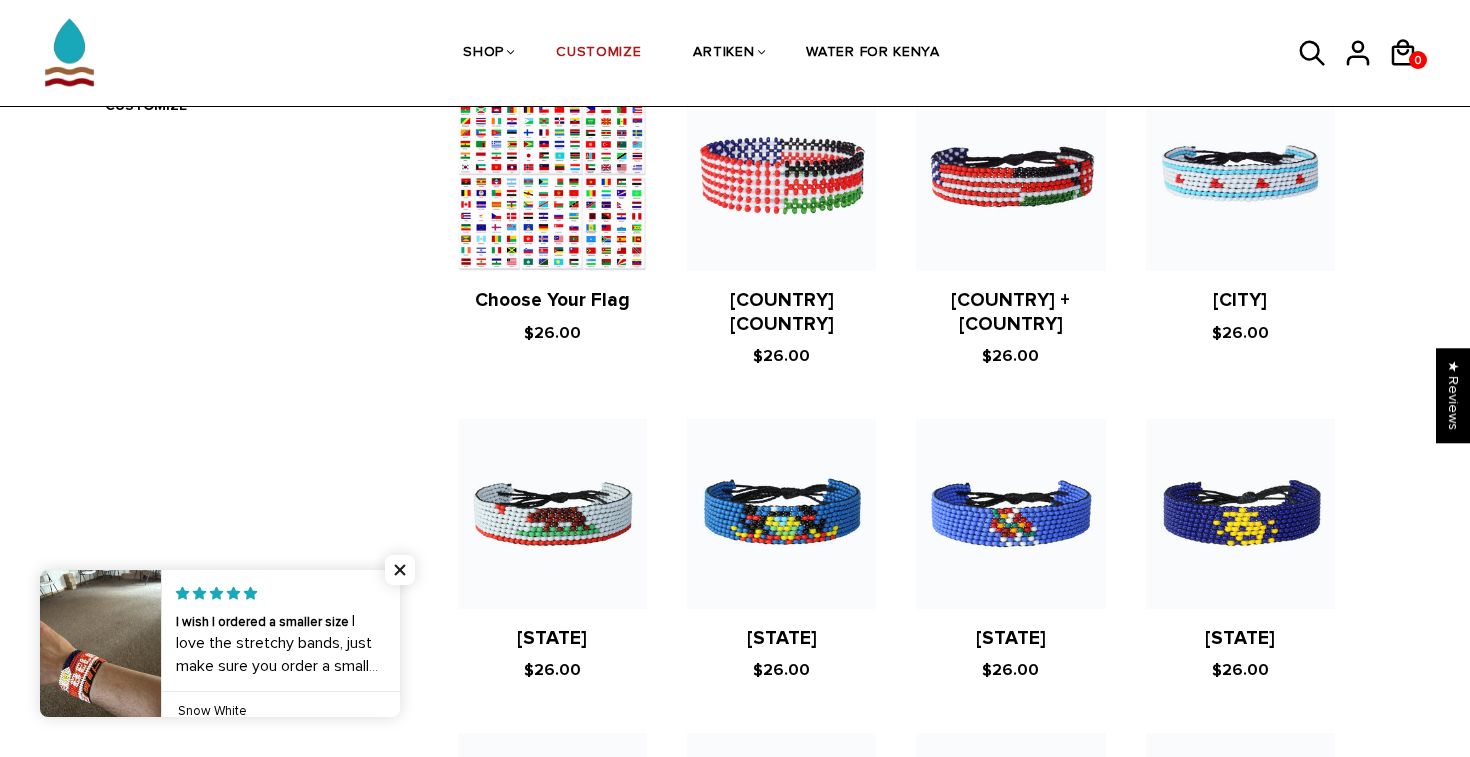 click at bounding box center (552, 513) 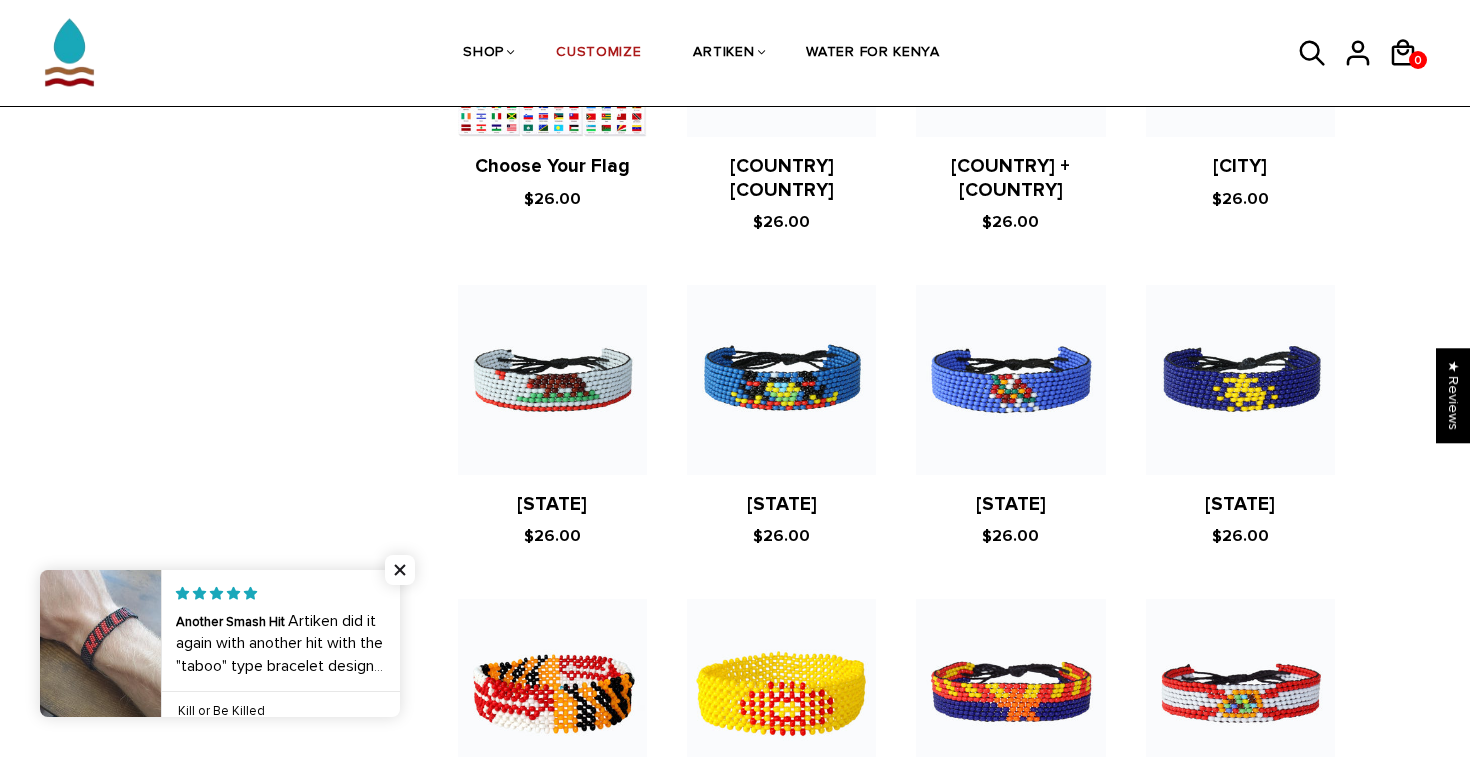 scroll, scrollTop: 881, scrollLeft: 0, axis: vertical 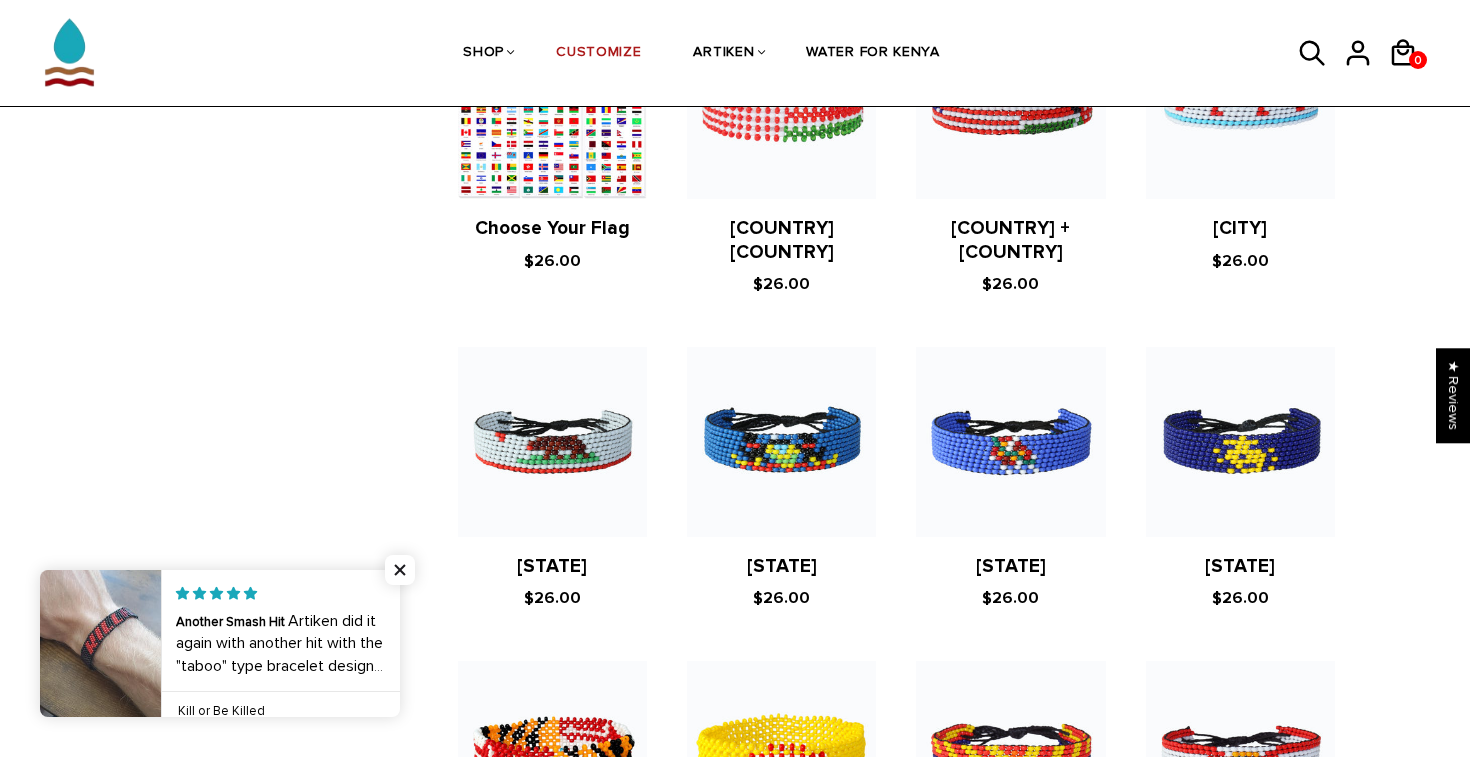 click at bounding box center (552, 441) 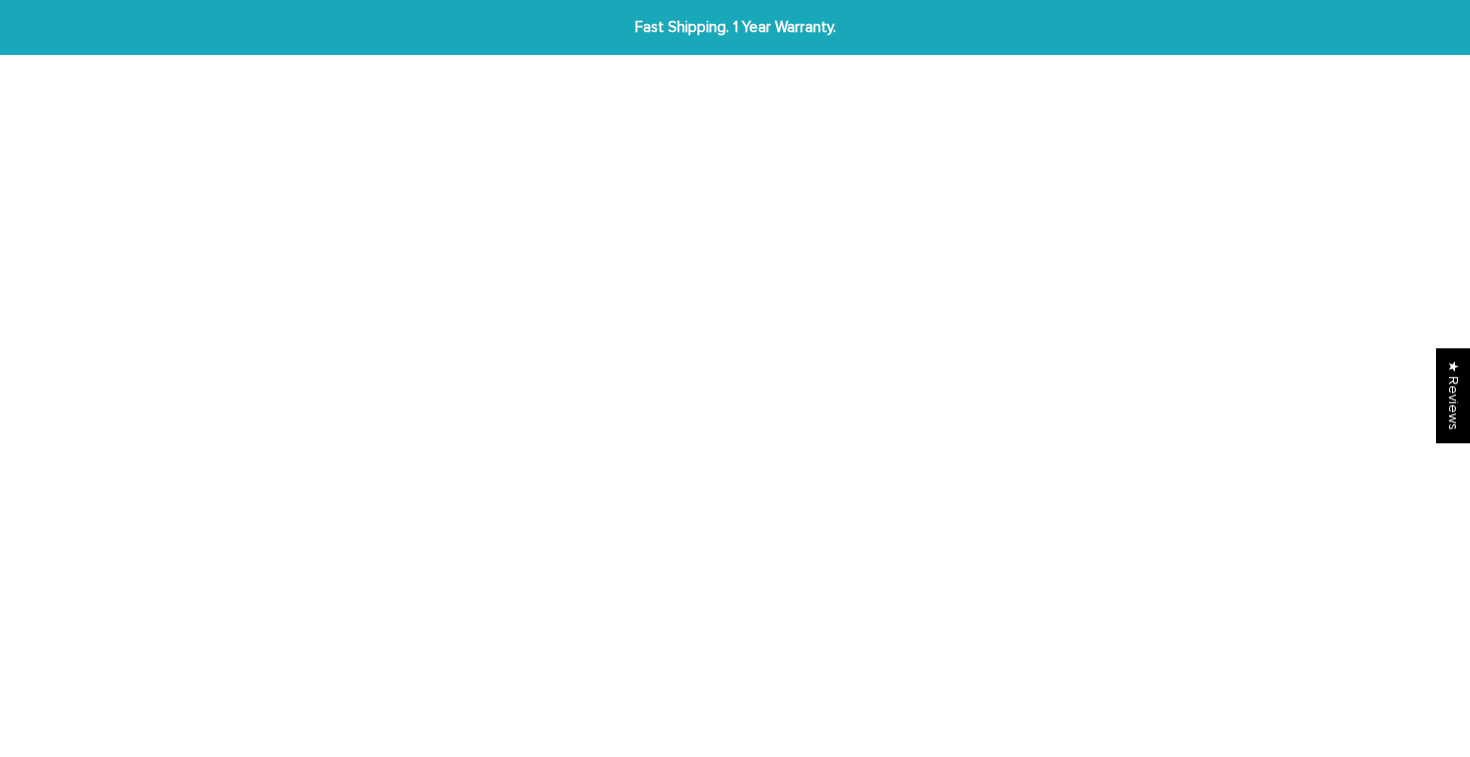scroll, scrollTop: 0, scrollLeft: 0, axis: both 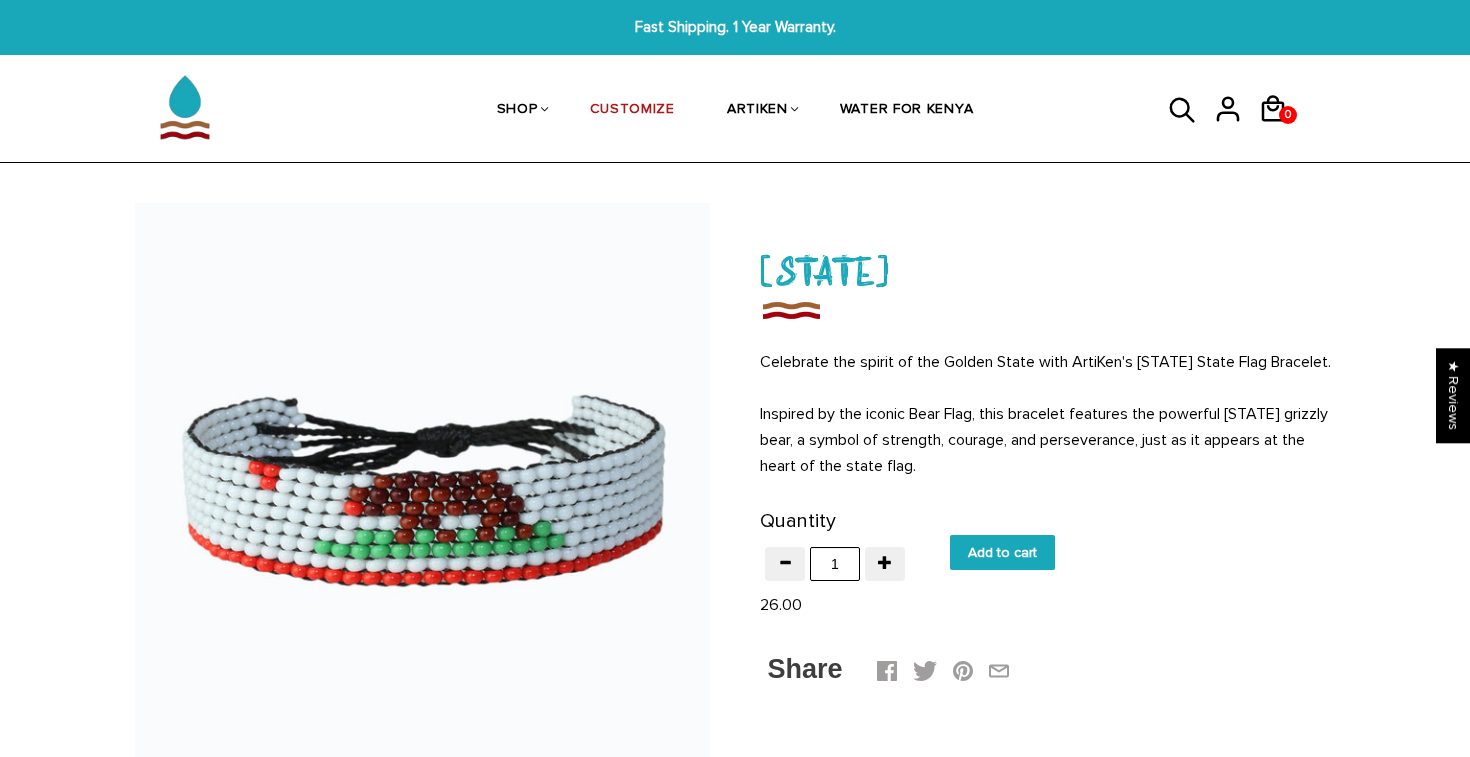 click on "Add to cart" at bounding box center [1002, 552] 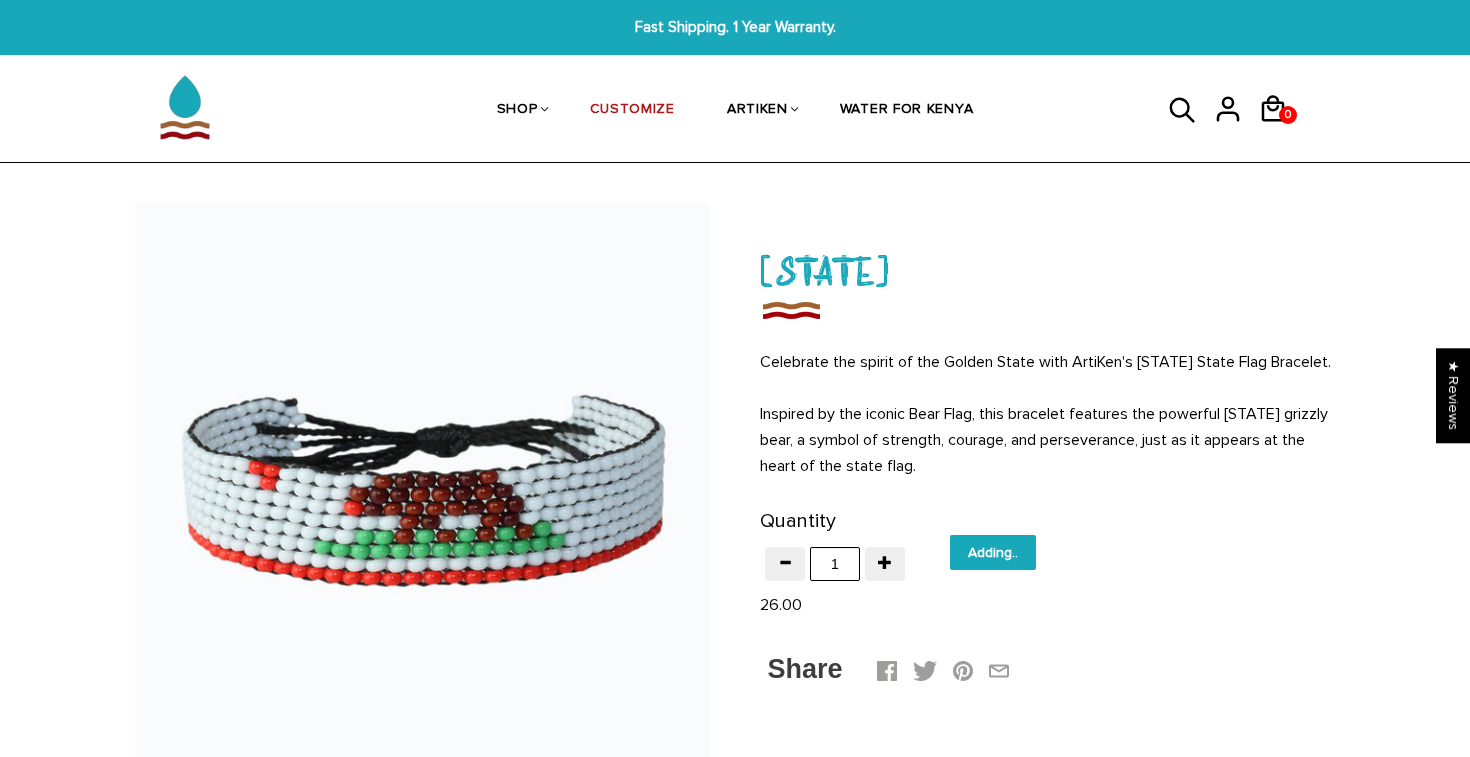 type on "Add to cart" 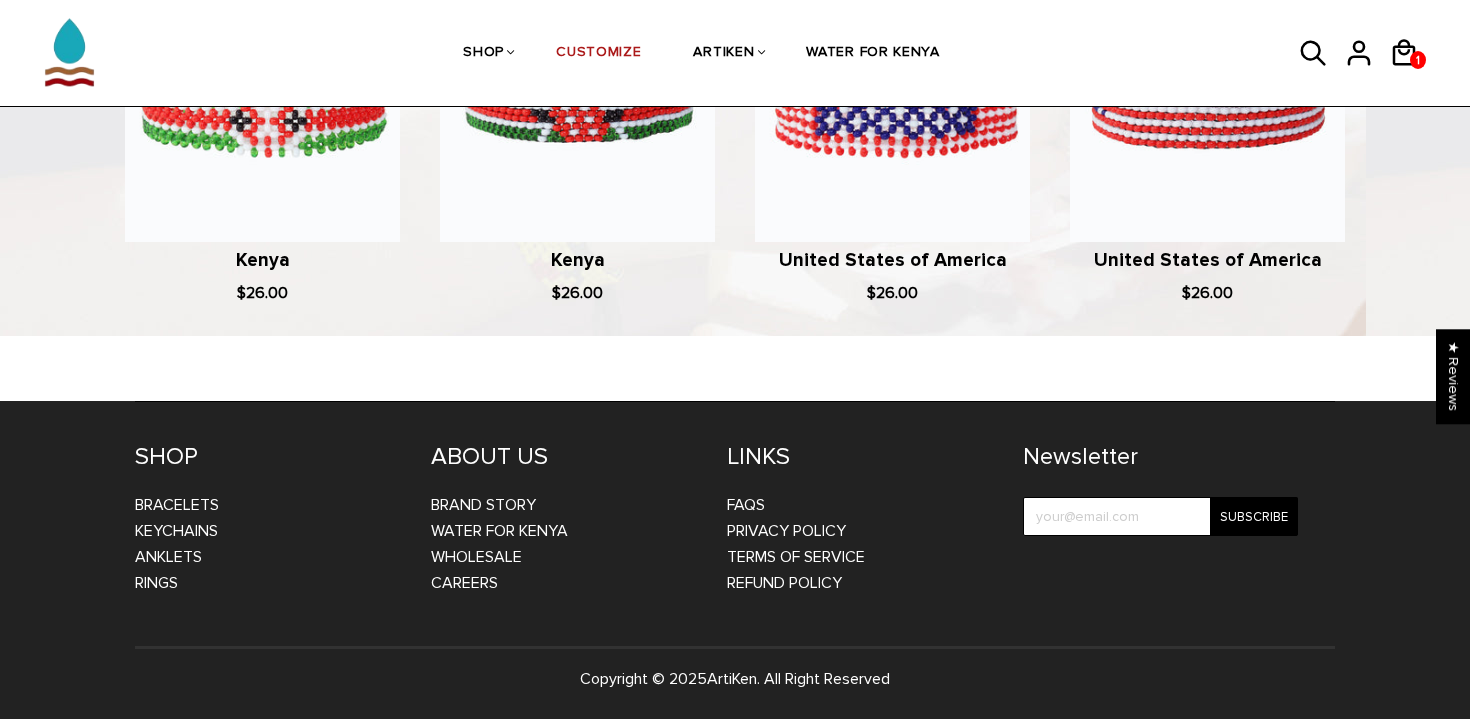 scroll, scrollTop: 460, scrollLeft: 0, axis: vertical 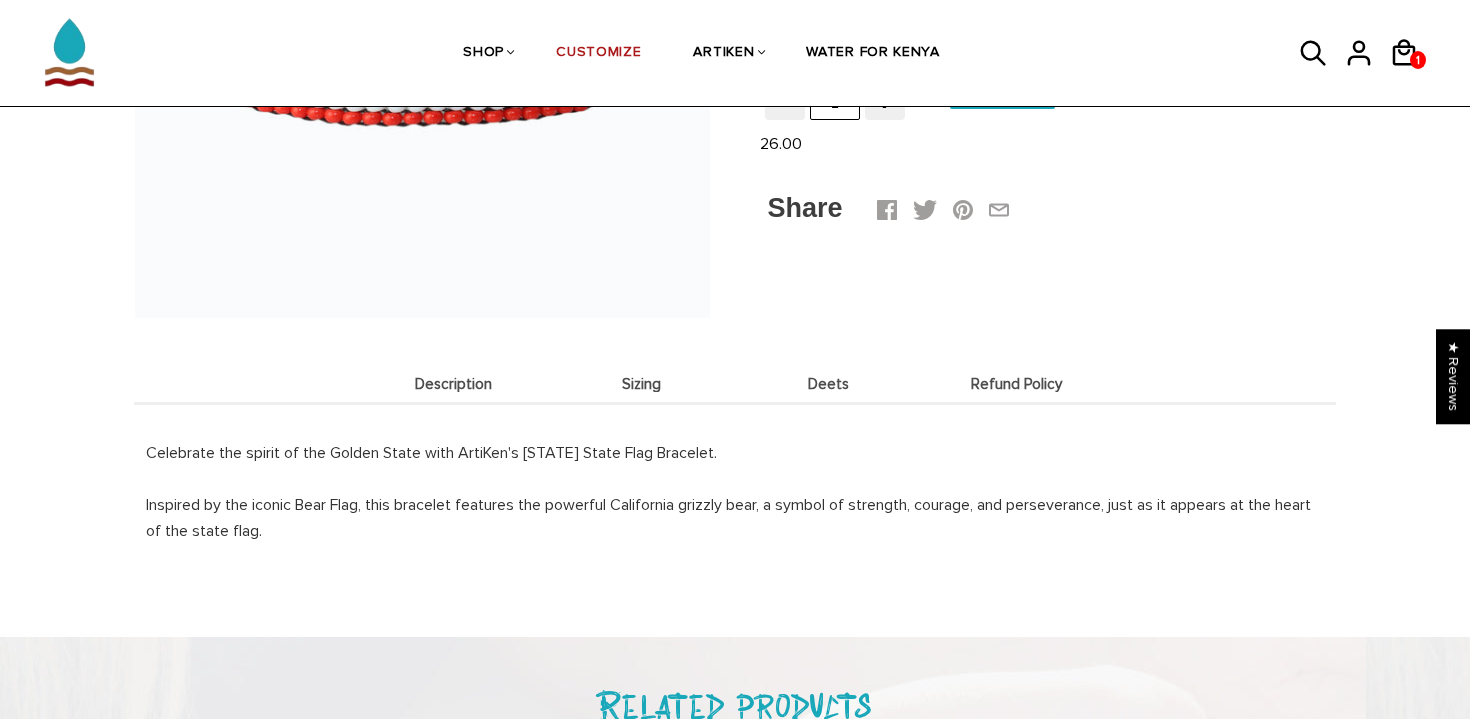click on "Description" at bounding box center [454, 384] 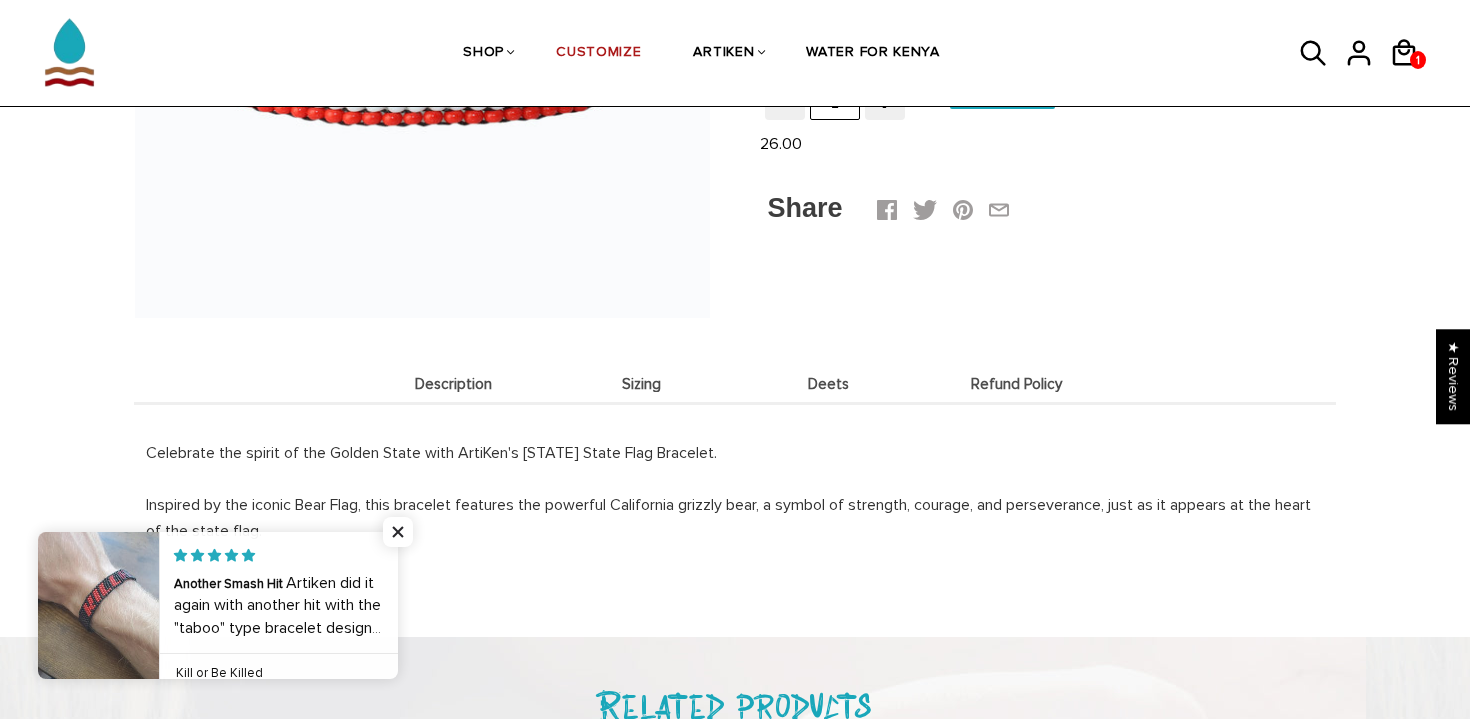 click on "Sizing" at bounding box center [642, 384] 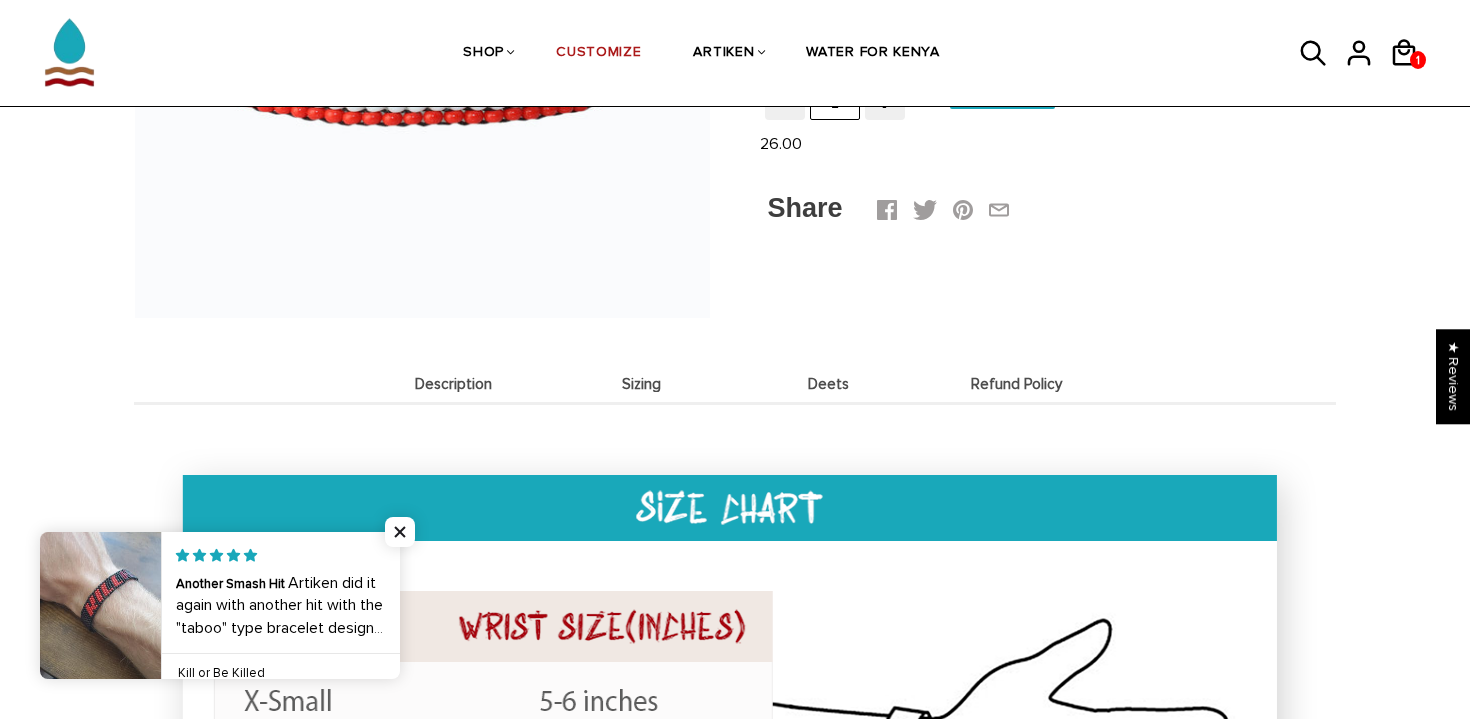 click on "Refund Policy" at bounding box center [1017, 384] 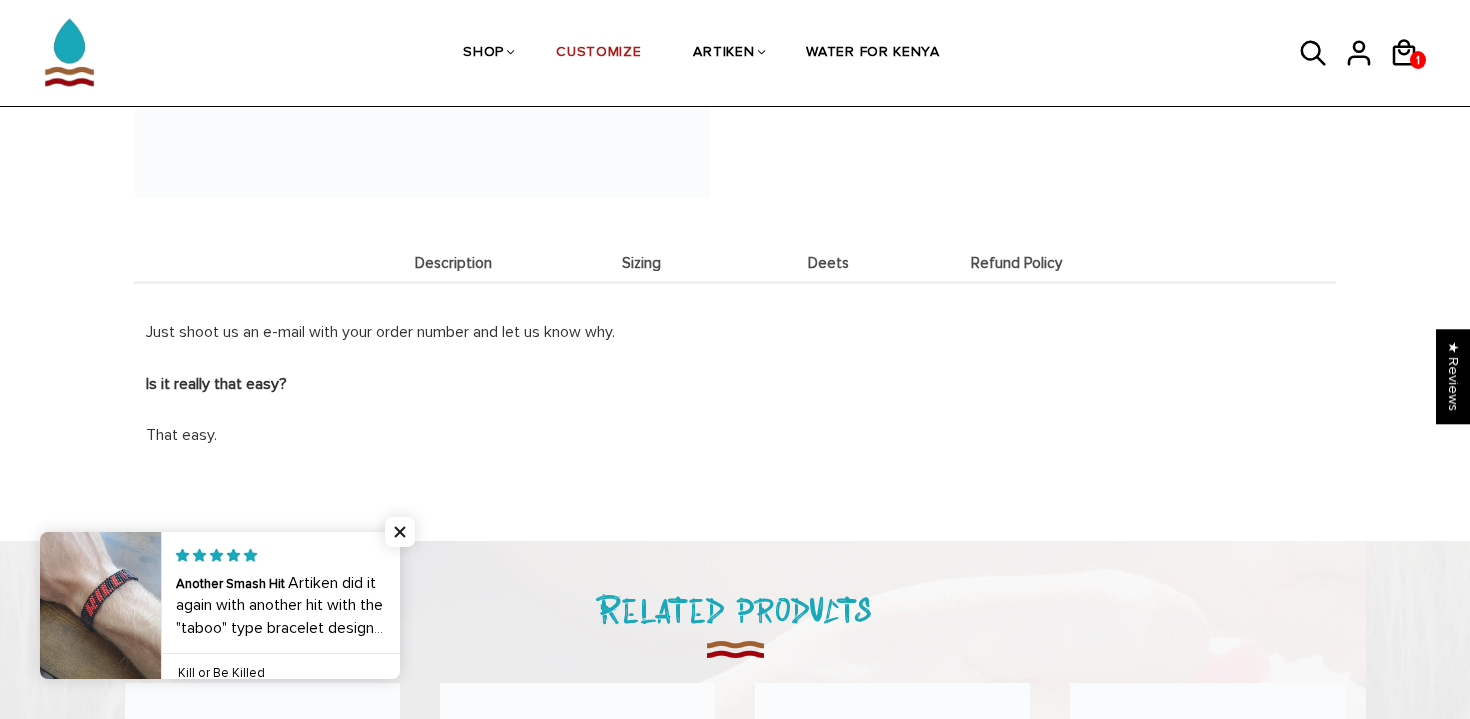 scroll, scrollTop: 582, scrollLeft: 0, axis: vertical 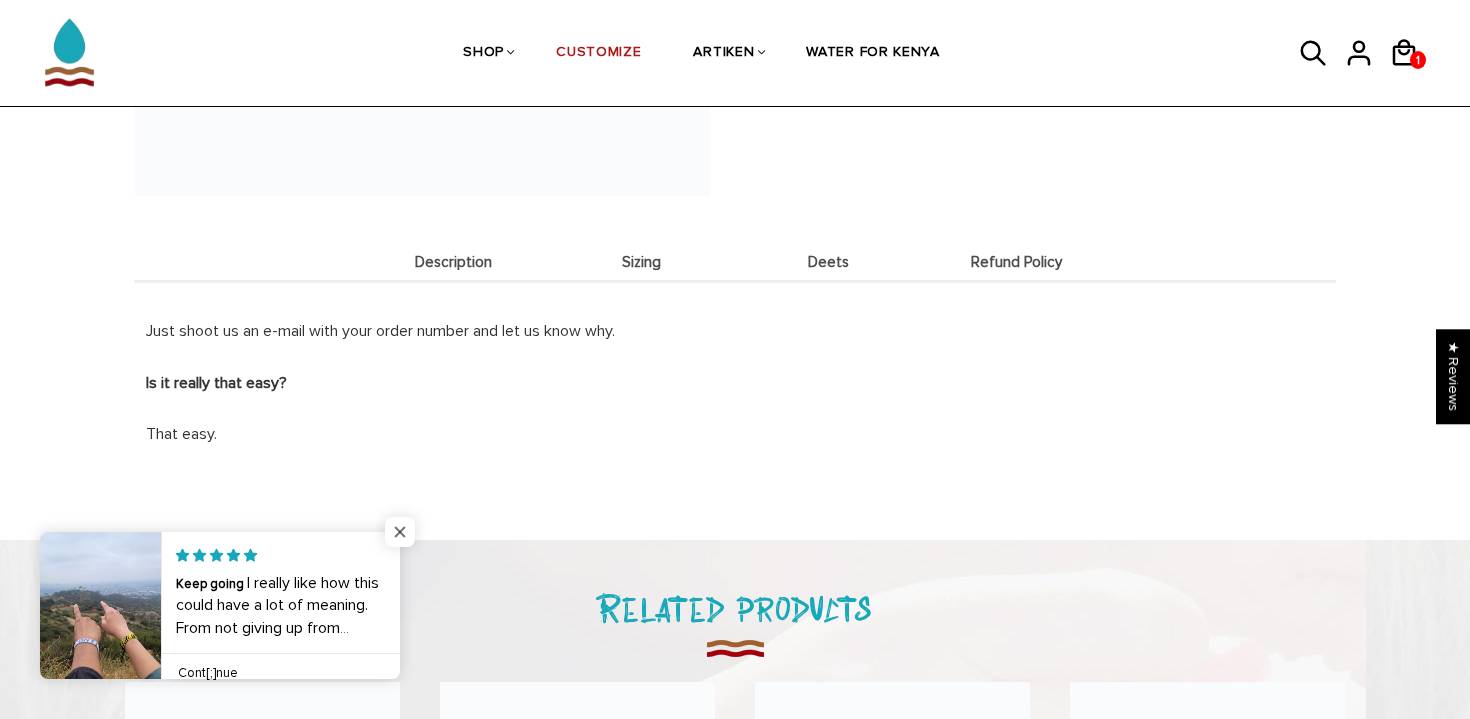 click at bounding box center (400, 532) 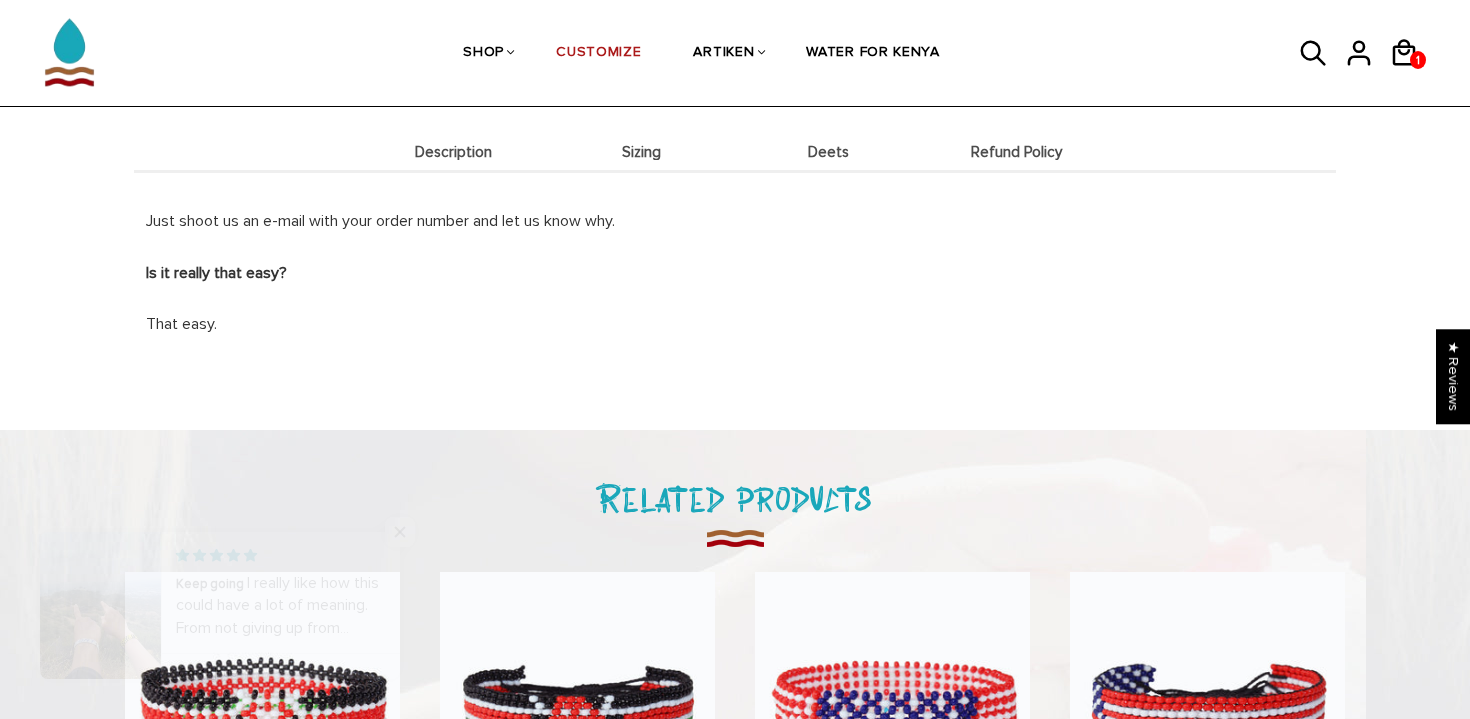 scroll, scrollTop: 712, scrollLeft: 0, axis: vertical 